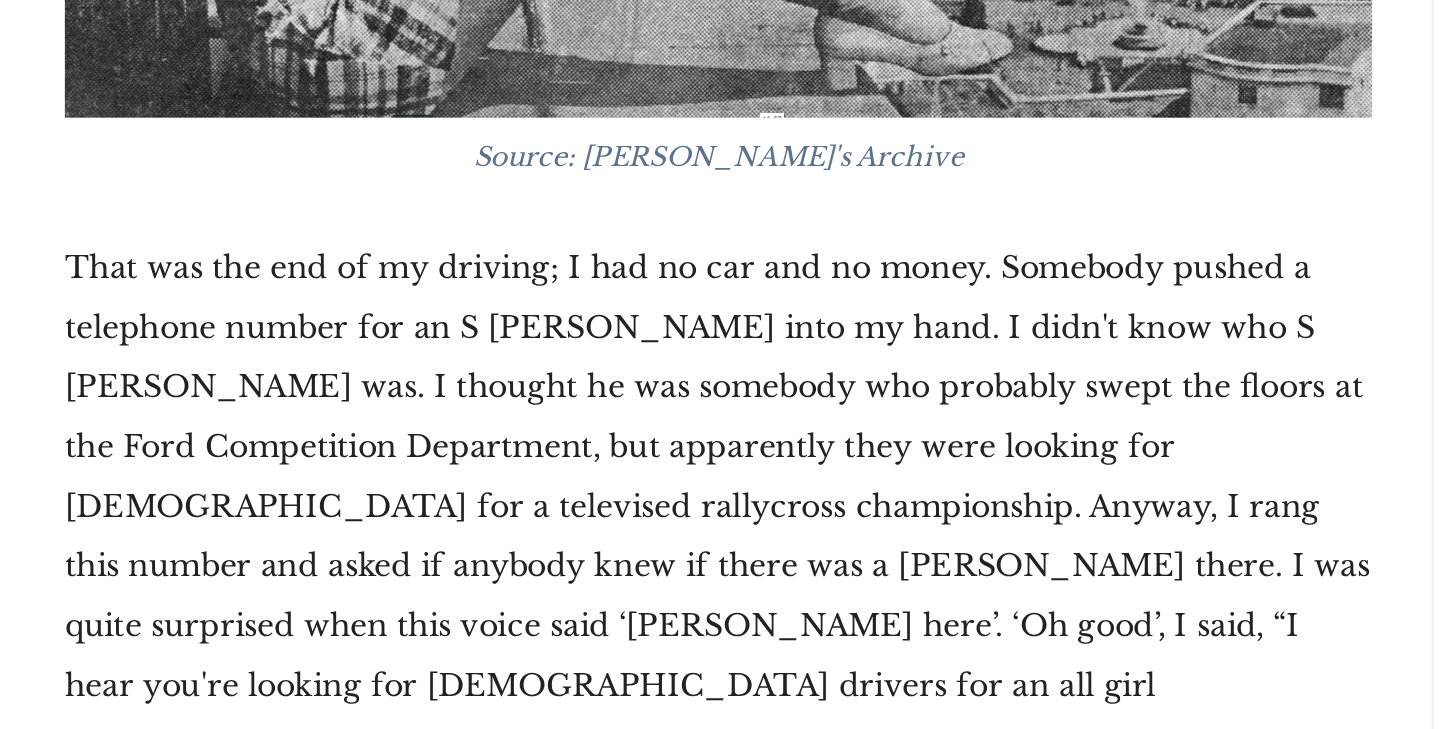 scroll, scrollTop: 3924, scrollLeft: 0, axis: vertical 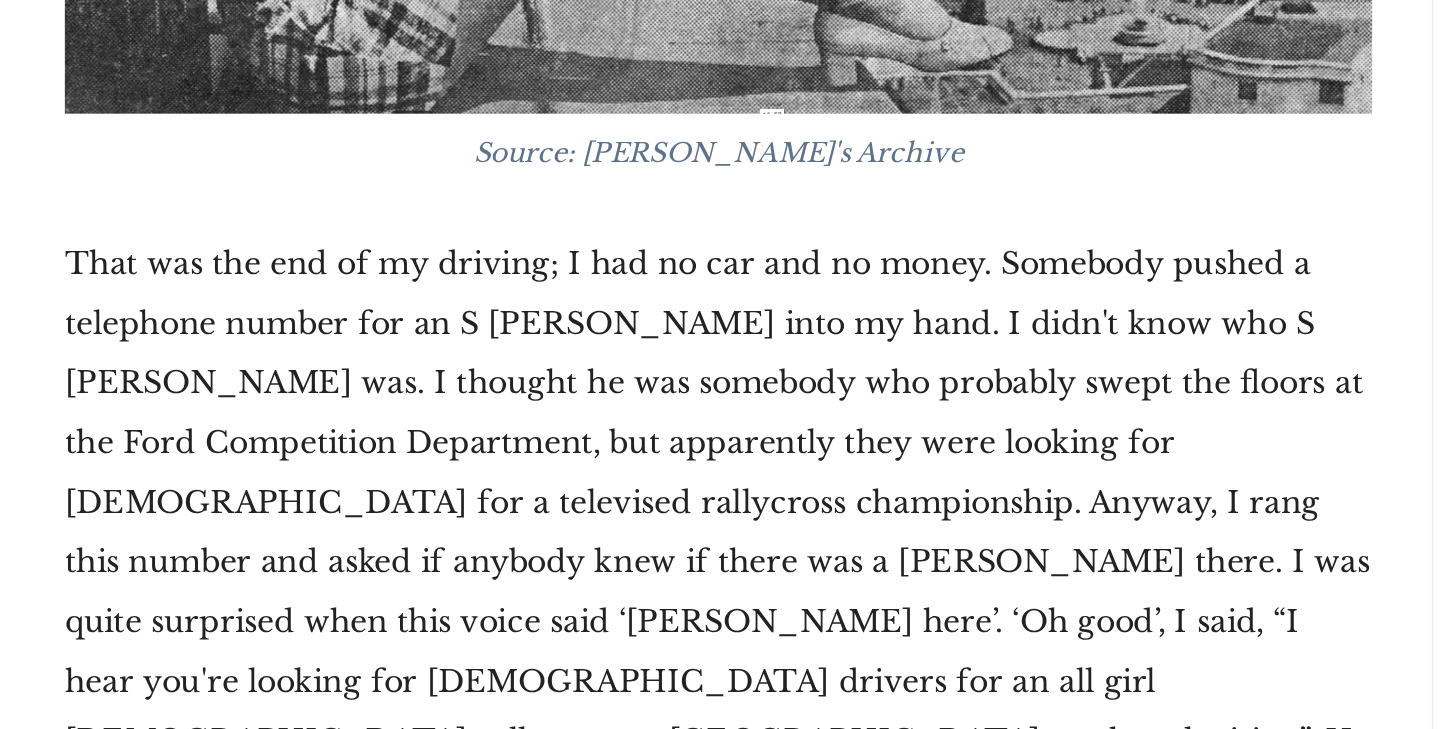 click on "That was the end of my driving; I had no car and no money. Somebody pushed a telephone number for an S [PERSON_NAME] into my hand. I didn't know who S [PERSON_NAME] was. I thought he was somebody who probably swept the floors at the Ford Competition Department, but apparently they were looking for [DEMOGRAPHIC_DATA] for a televised rallycross championship. Anyway, I rang this number and asked if anybody knew if there was a [PERSON_NAME] there. I was quite surprised when this voice said ‘[PERSON_NAME] here’. ‘Oh good’, I said, “I hear you're looking for [DEMOGRAPHIC_DATA] drivers for an all girl [DEMOGRAPHIC_DATA] rallycross at [GEOGRAPHIC_DATA] on the television”. He said, “what makes you think you can drive?”, which was pretty typical [PERSON_NAME]. I just said I'd won some autocrosses and won a Formula 1200 race. “Well, I suppose we better give you a test,” came the response." at bounding box center [536, 655] 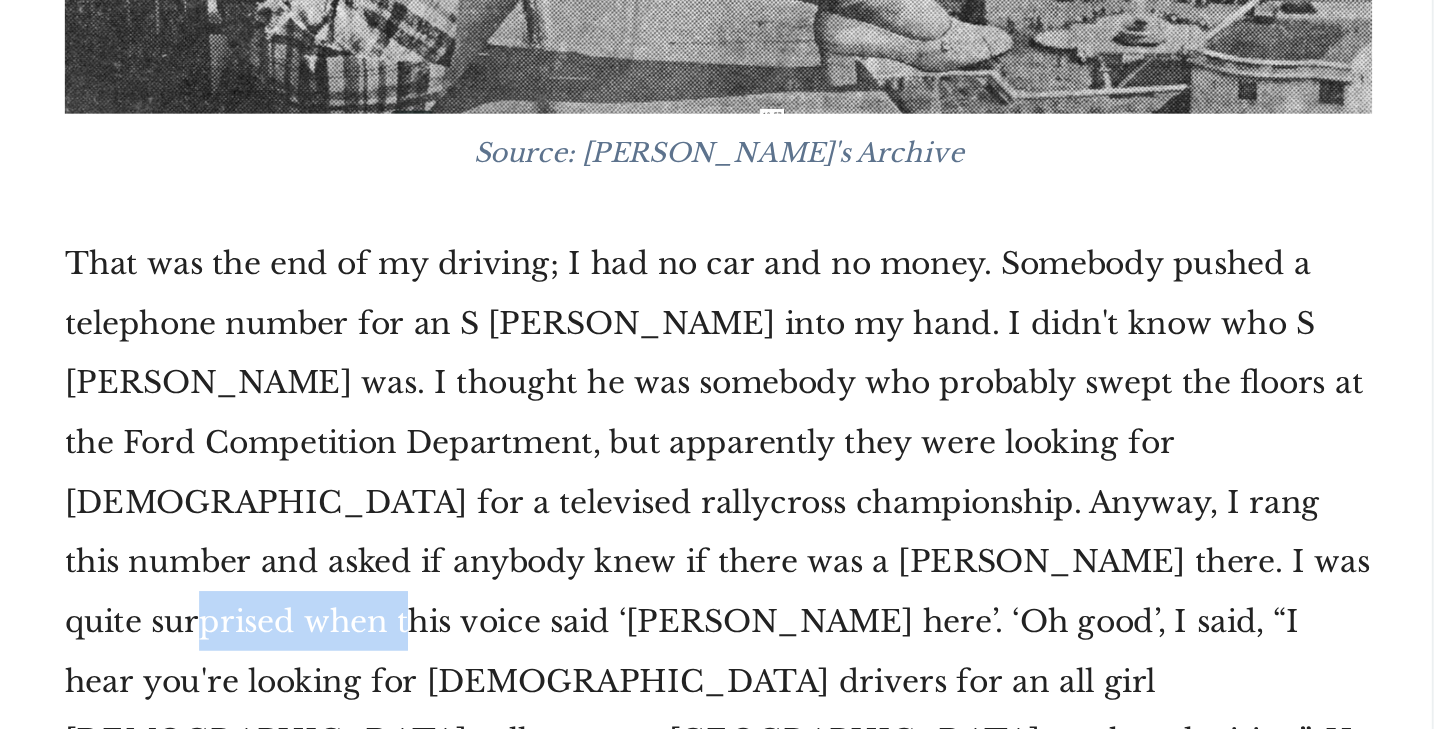 drag, startPoint x: 562, startPoint y: 188, endPoint x: 590, endPoint y: 188, distance: 28 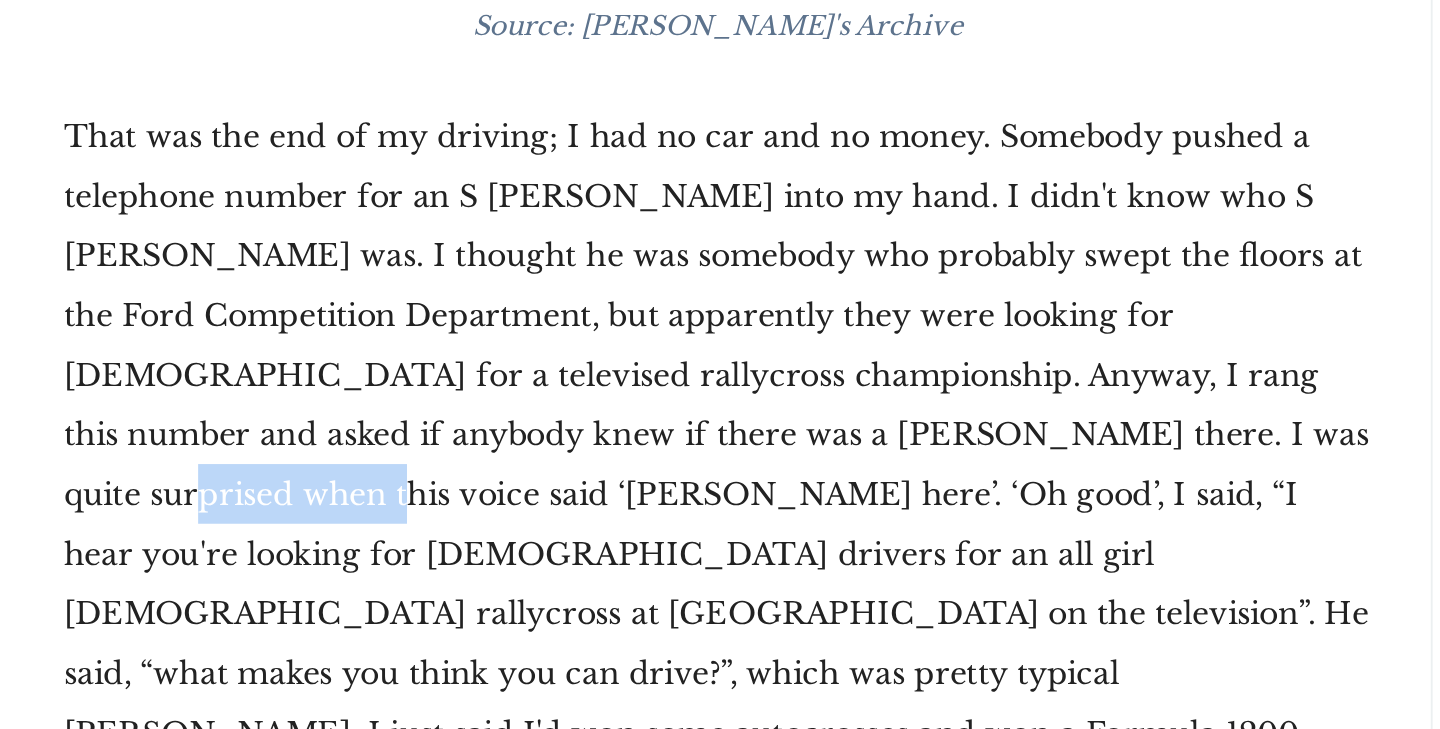 scroll, scrollTop: 4224, scrollLeft: 0, axis: vertical 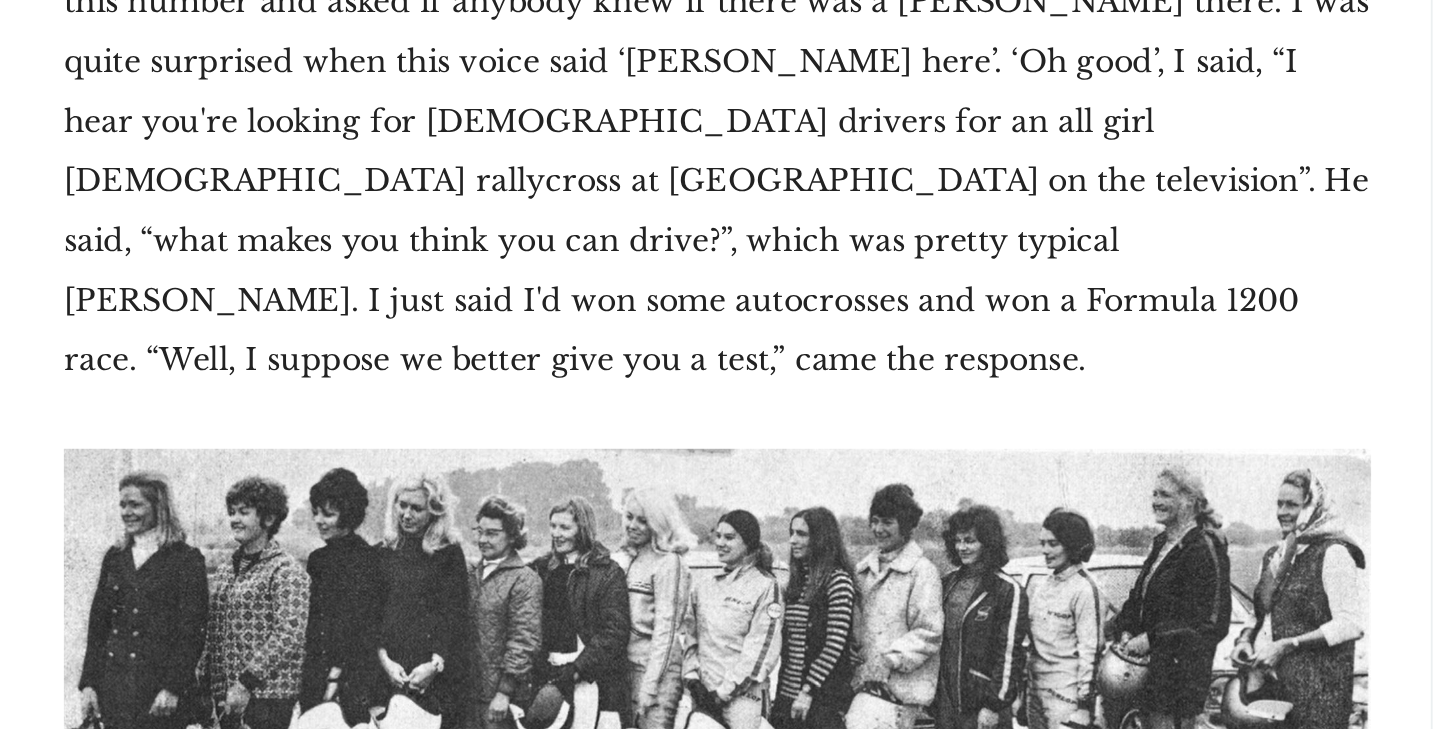 click on "The All Girls Rallycross line-up, which [PERSON_NAME] (sixth from left) won |  Source: [PERSON_NAME]'s Archive" at bounding box center [536, 865] 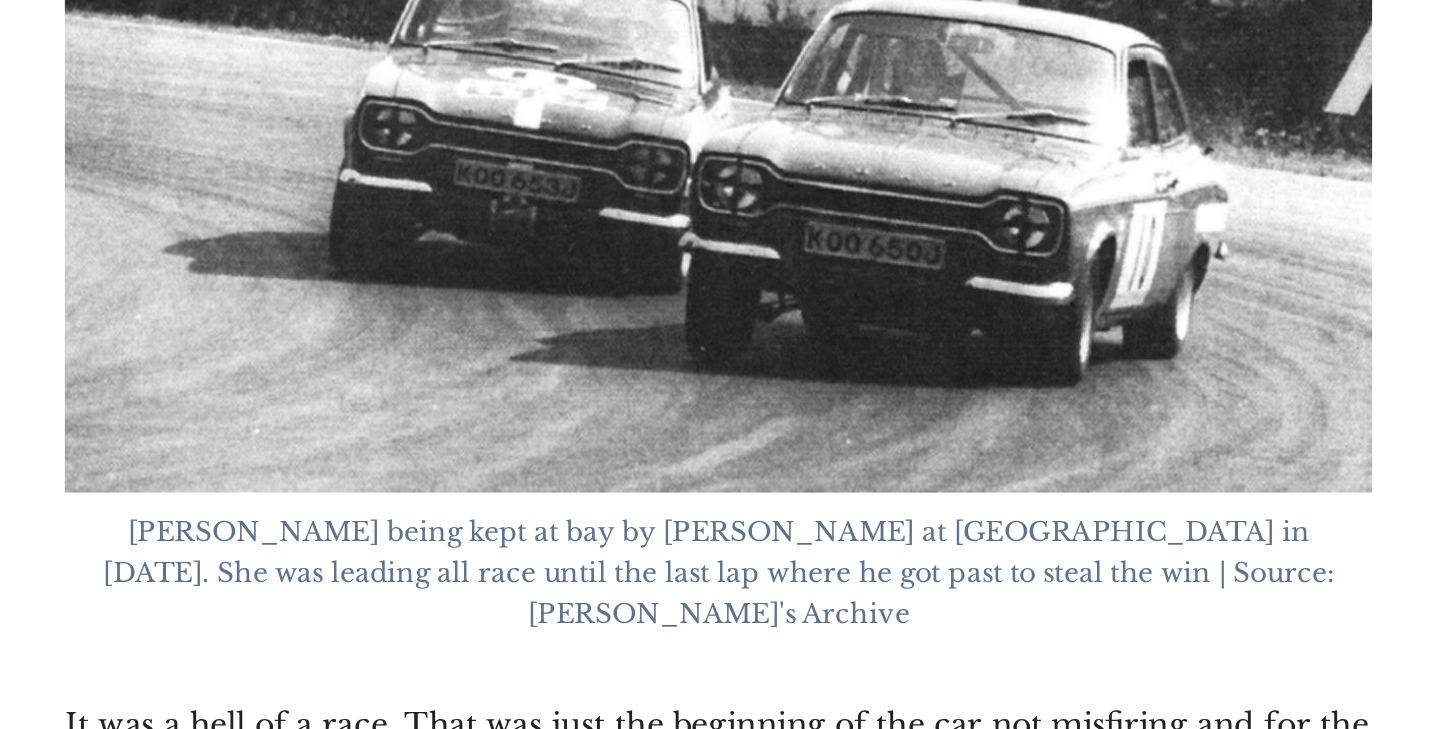scroll, scrollTop: 6241, scrollLeft: 0, axis: vertical 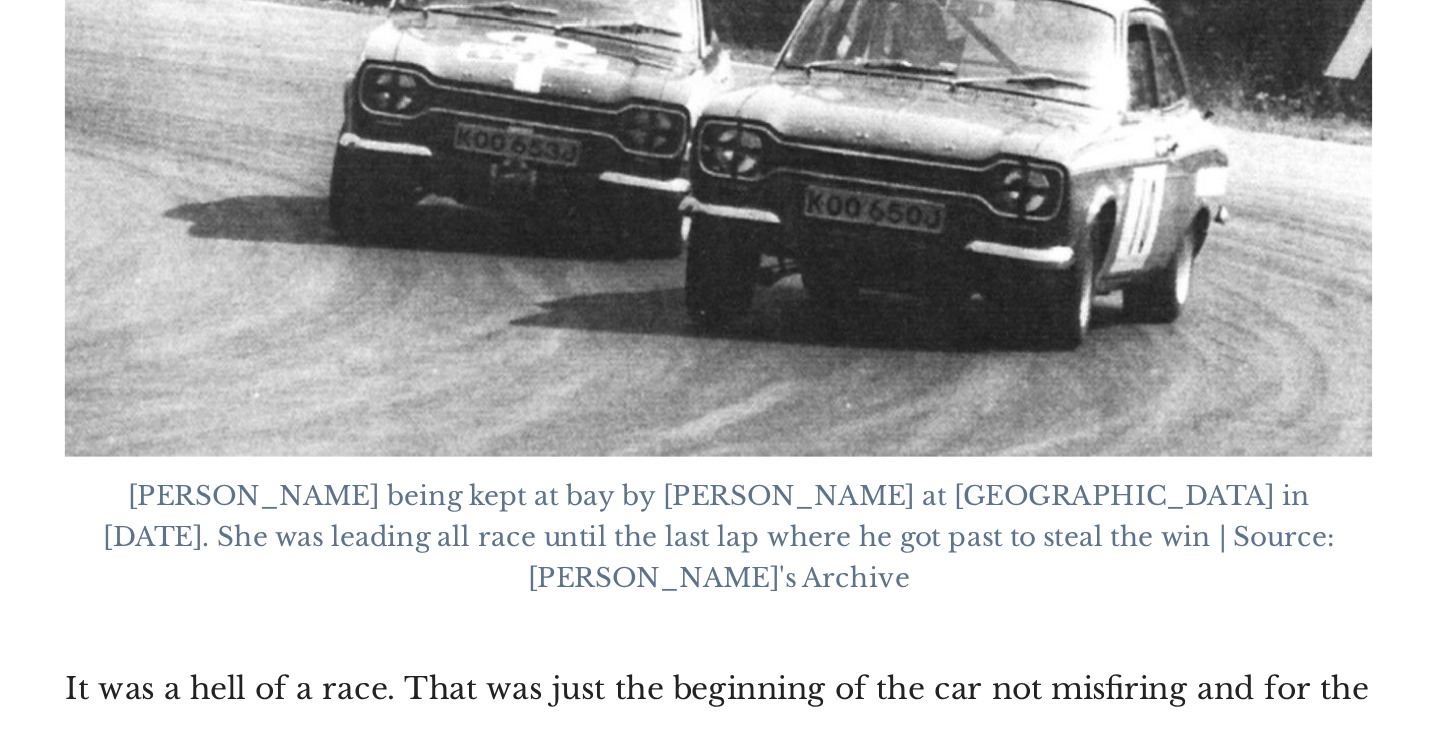 click on "It was a hell of a race. That was just the beginning of the car not misfiring and for the rest of the season there was a lot of side by side. People nicking pole positions off one another. I think I had a pole at [GEOGRAPHIC_DATA]." at bounding box center (536, 739) 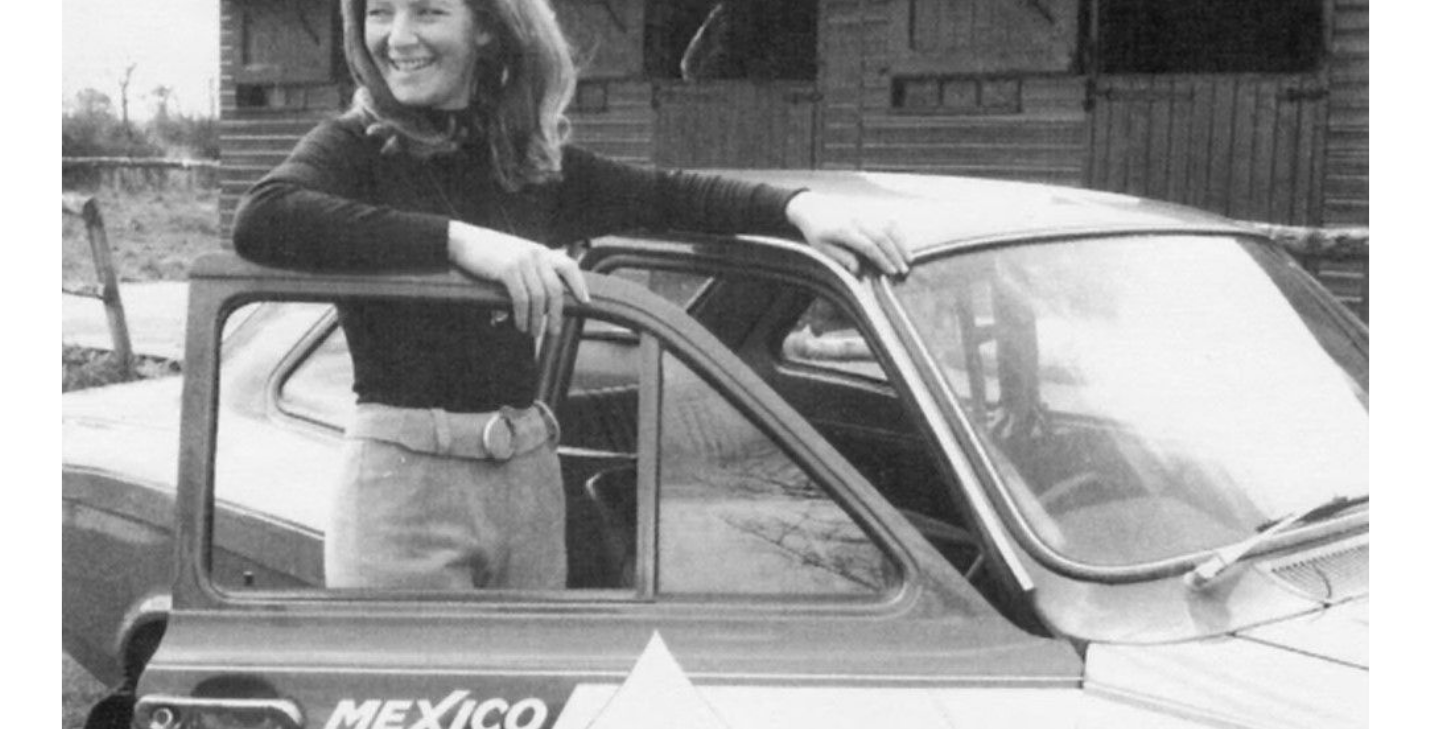 scroll, scrollTop: 7778, scrollLeft: 0, axis: vertical 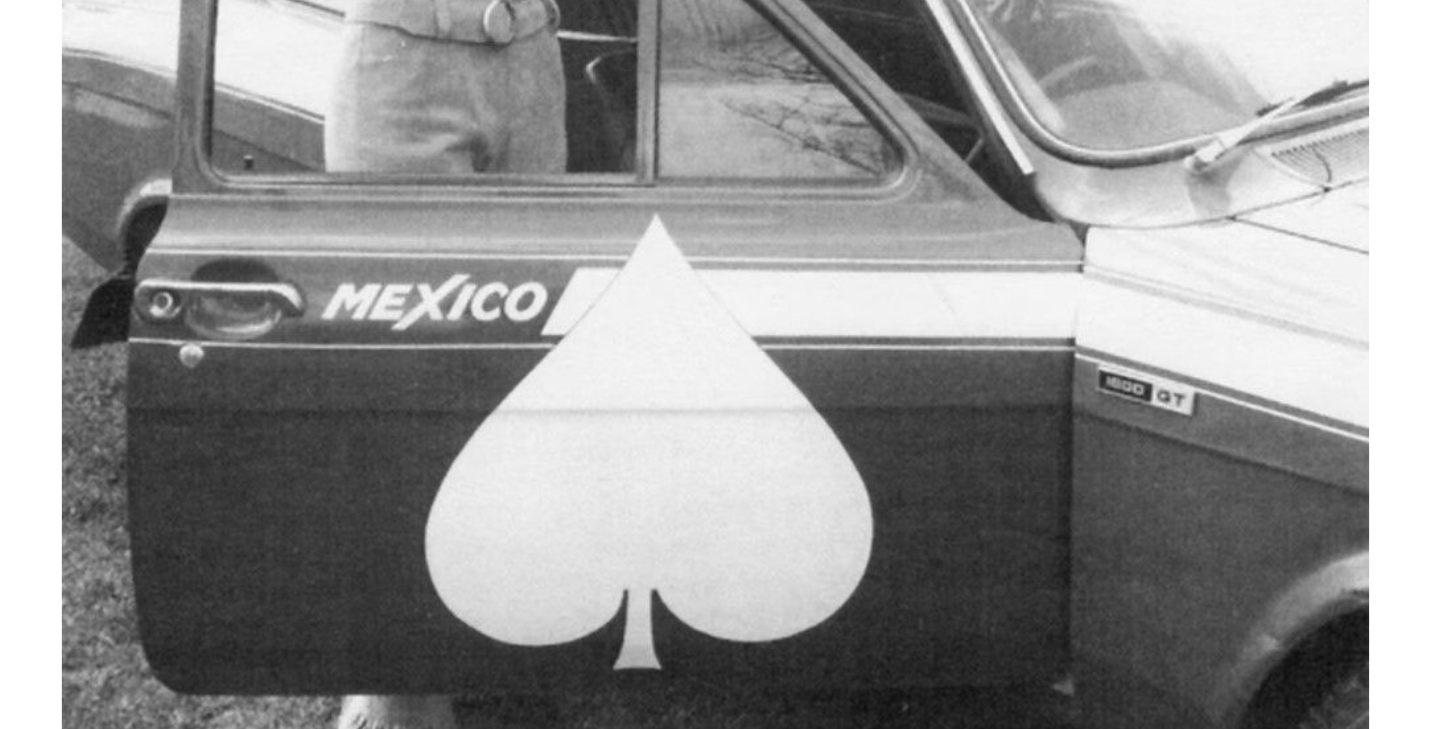 click on "Am I right in saying that you then raced in the British Saloon Car Championship?" at bounding box center (520, 905) 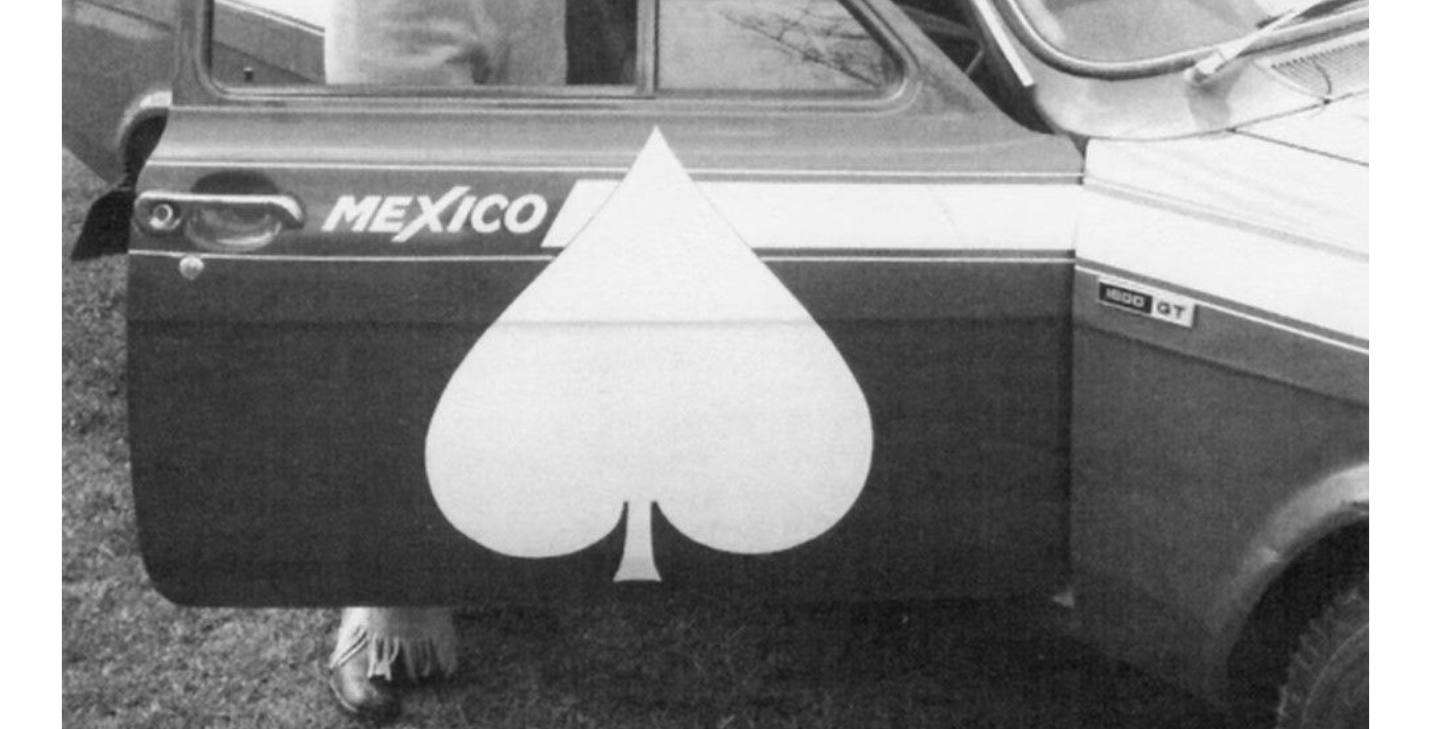 scroll, scrollTop: 7826, scrollLeft: 0, axis: vertical 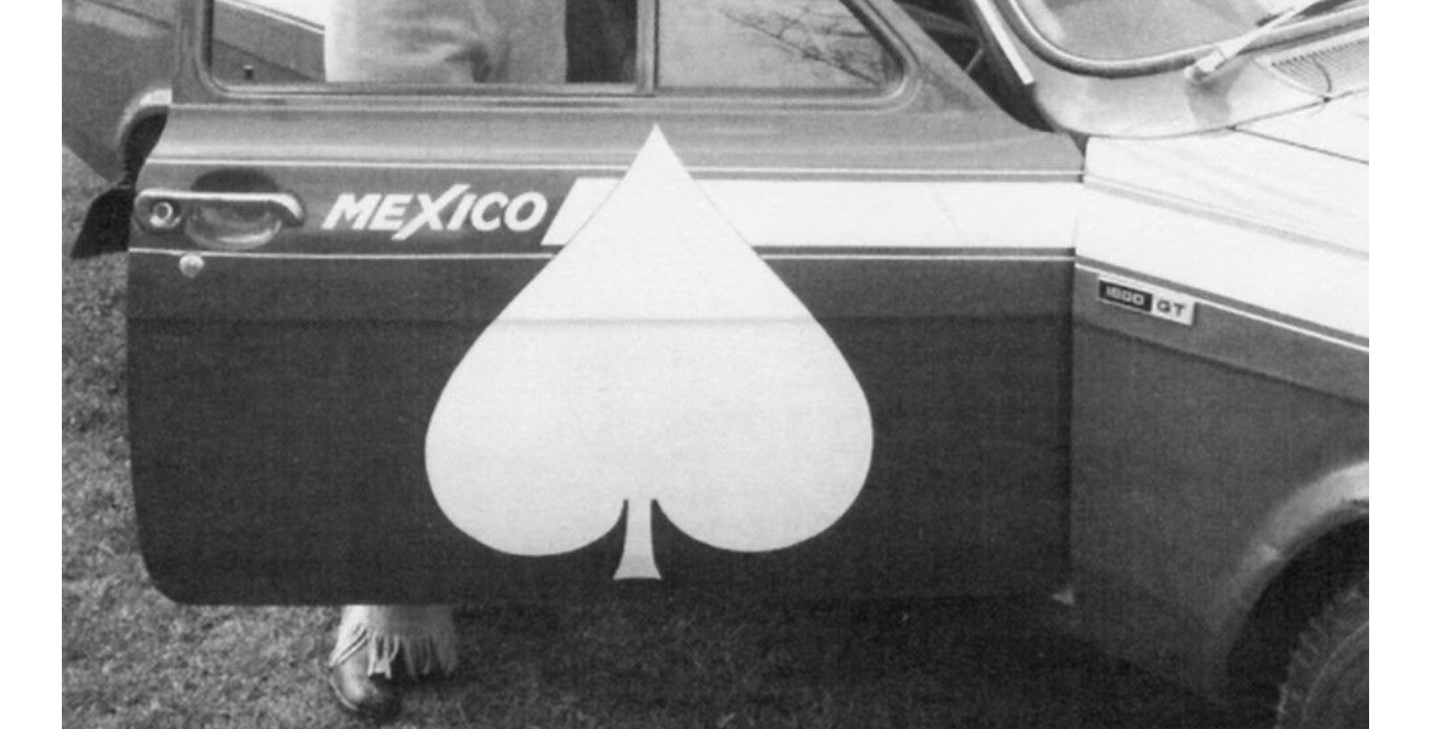 copy on "British Saloon Car Championship" 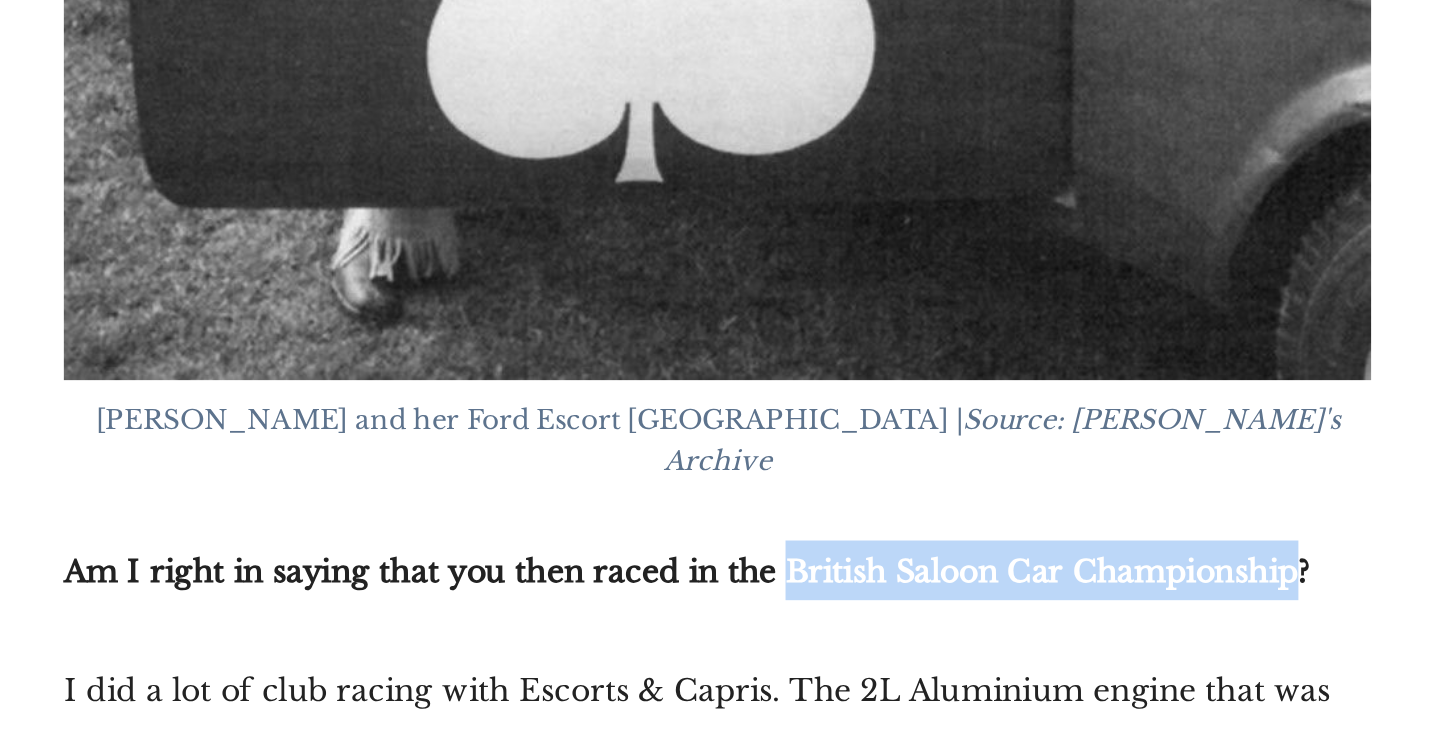 scroll, scrollTop: 8042, scrollLeft: 0, axis: vertical 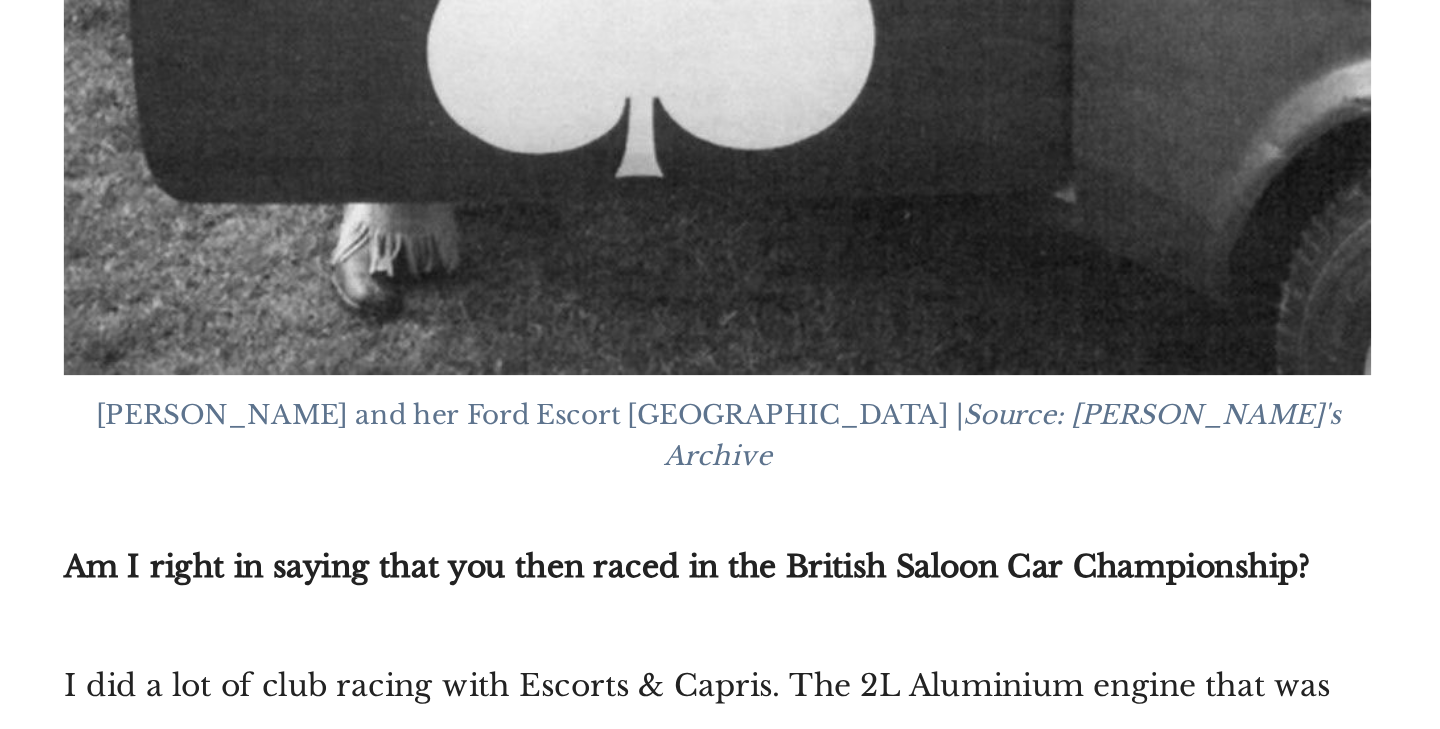 click on "I did a lot of club racing with Escorts & Capris. The 2L Aluminium engine that was destined for Formula 2 was not yet homologated and so had to race in non-international club races. It was a fabulous engine though. Unfortunately it was in a rubbish Escort shell, a very heavy, very difficult to drive shell that they dug out of the back of [GEOGRAPHIC_DATA] just to use as a test bed. It was a bit of a pig to drive and I kept saying “the engine is fabulous, but the car is dreadful’ and they would say, “don't worry about it. We're just testing the engine and next year we're going to build you a brand new all state-of-the-art works Ford Escort with a development 1300 BDA engine instead.”" at bounding box center [536, 833] 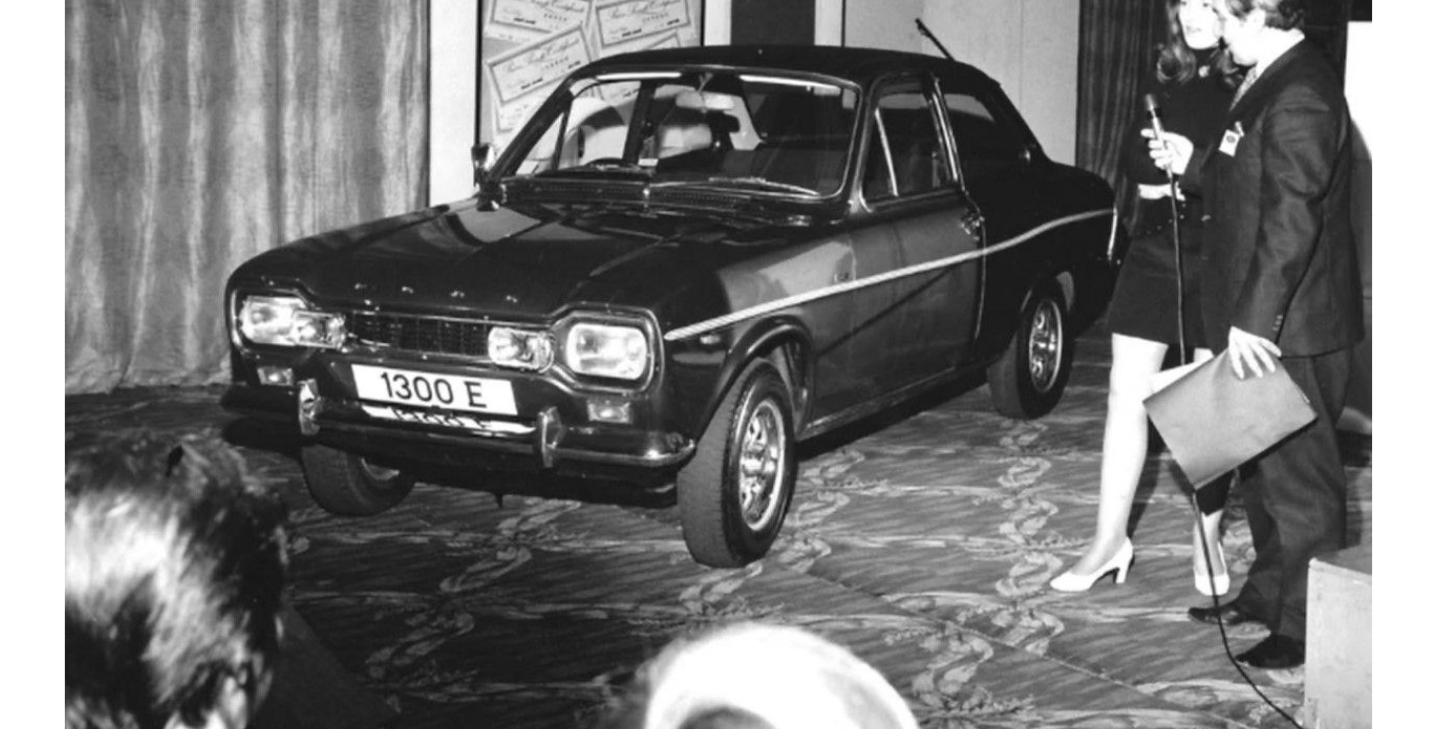 scroll, scrollTop: 9895, scrollLeft: 0, axis: vertical 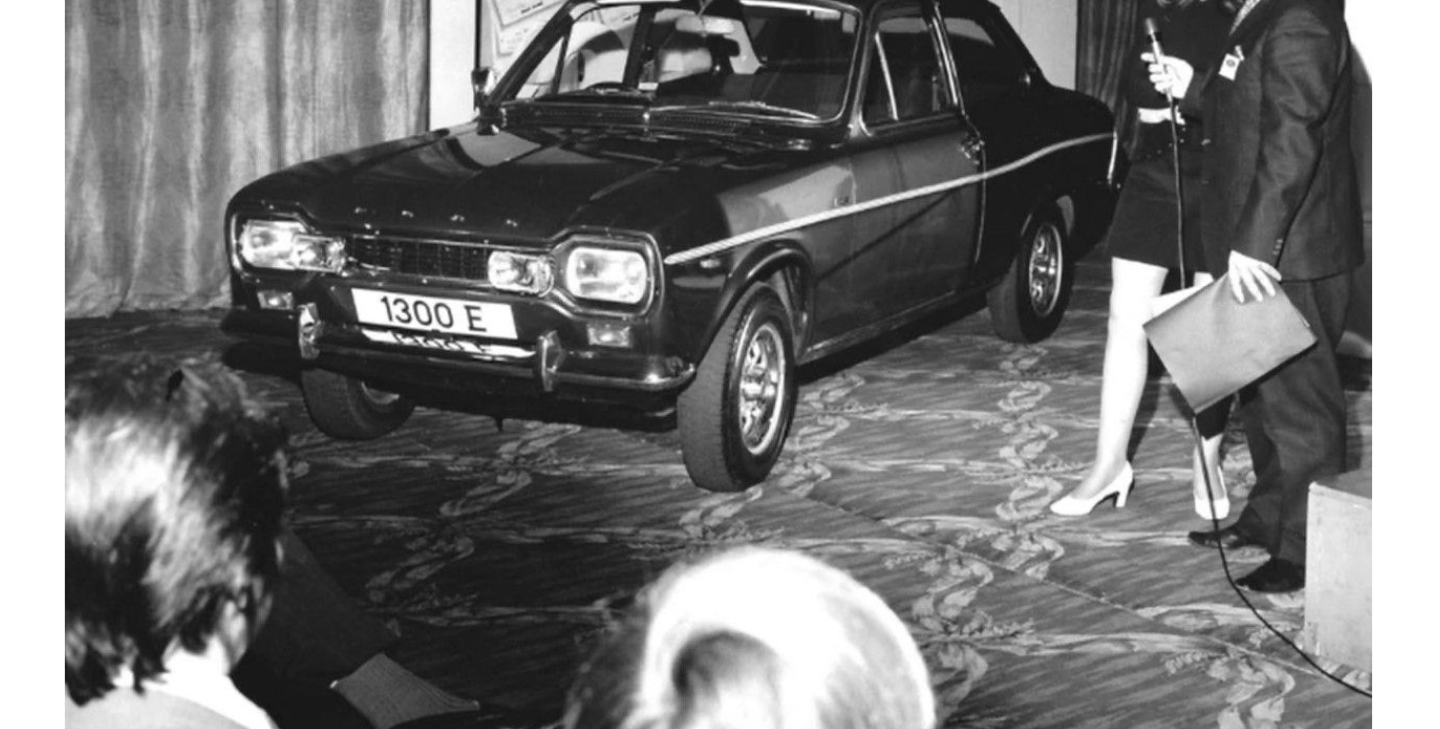 click on "They had wanted me to go rallying which I didn't want to do, but I ended up doing a very short stint rallying alongside [PERSON_NAME]. I was never very keen on driving on public roads but they said ‘oh it will be fabulous when you go into the forest at [GEOGRAPHIC_DATA]’. The crowds in those days used to just hang around the corners and so it was terrifying driving in the middle of the crowds. I think [PERSON_NAME] said, ‘you just have to think of them as soft trees’, but I couldn't do that. It was fairly scary going so close to people while sideways." at bounding box center (536, 960) 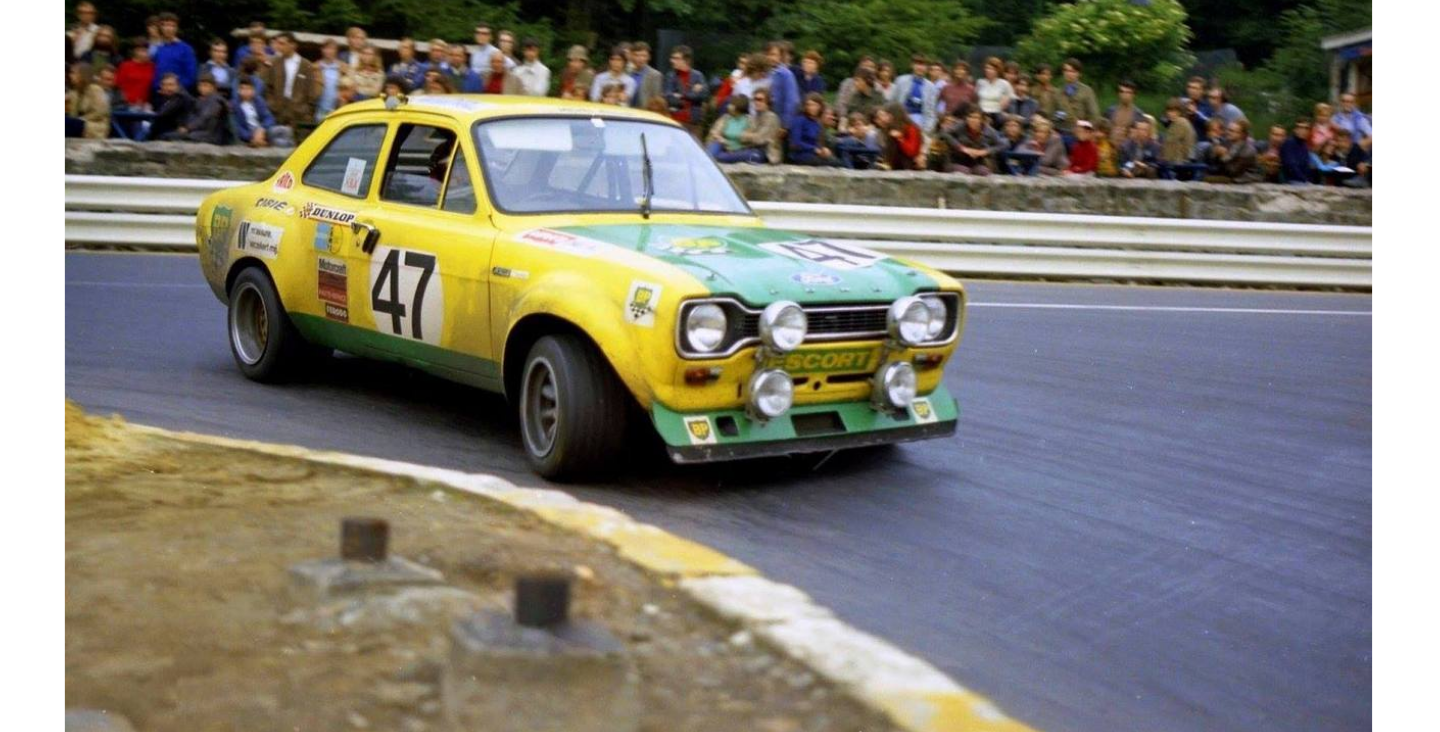 scroll, scrollTop: 11044, scrollLeft: 0, axis: vertical 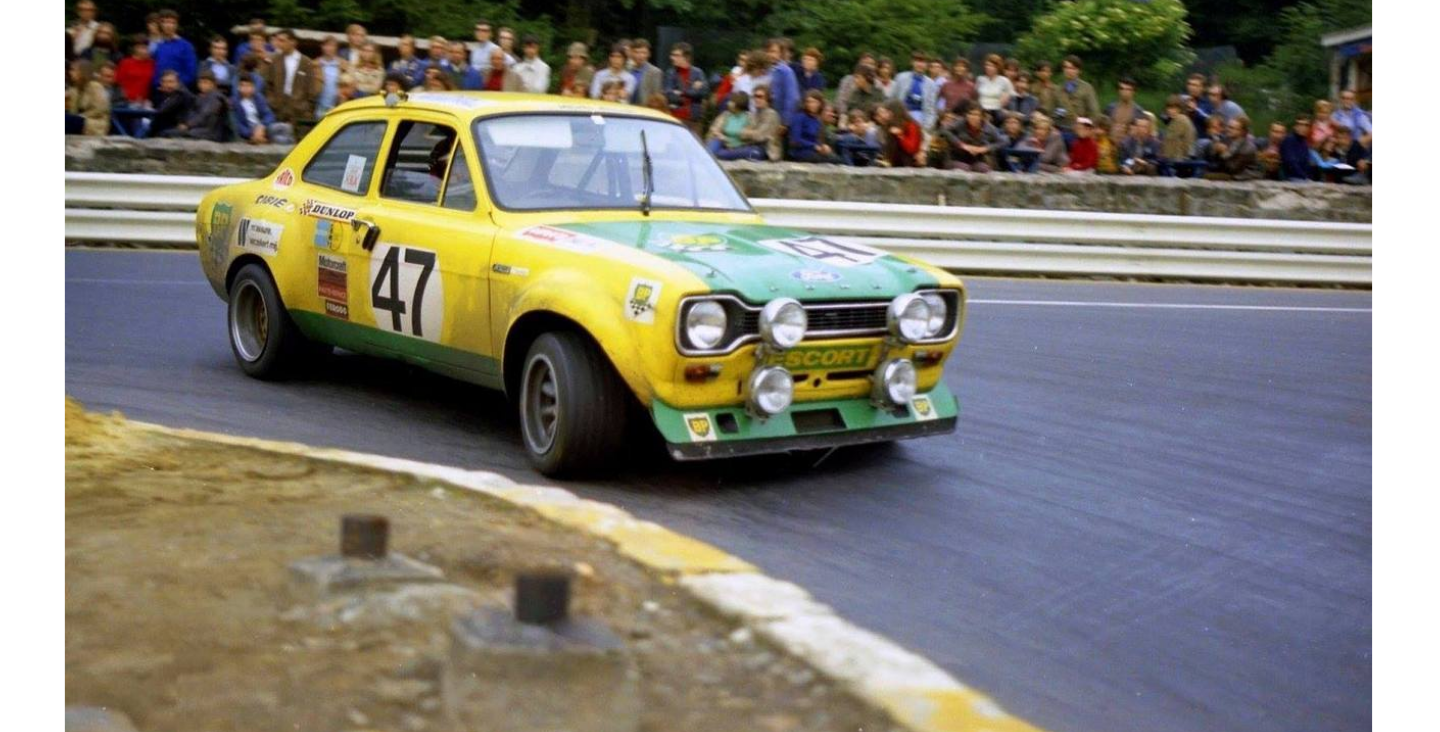 click on "It was quite the experience. I was racing with the works team there and did 21 and a half hours out of the 24 and at one stage was leading the class. I was paired up with a [PERSON_NAME], who was brilliant at [GEOGRAPHIC_DATA], absolutely brilliant. She was a top [DEMOGRAPHIC_DATA] Saloon car driver, but Spa was really her thing - she knew it so well. I think [PERSON_NAME] was in the same race, [PERSON_NAME], [PERSON_NAME], [PERSON_NAME]. All those guys I was racing with. It was a privilege." at bounding box center (536, 933) 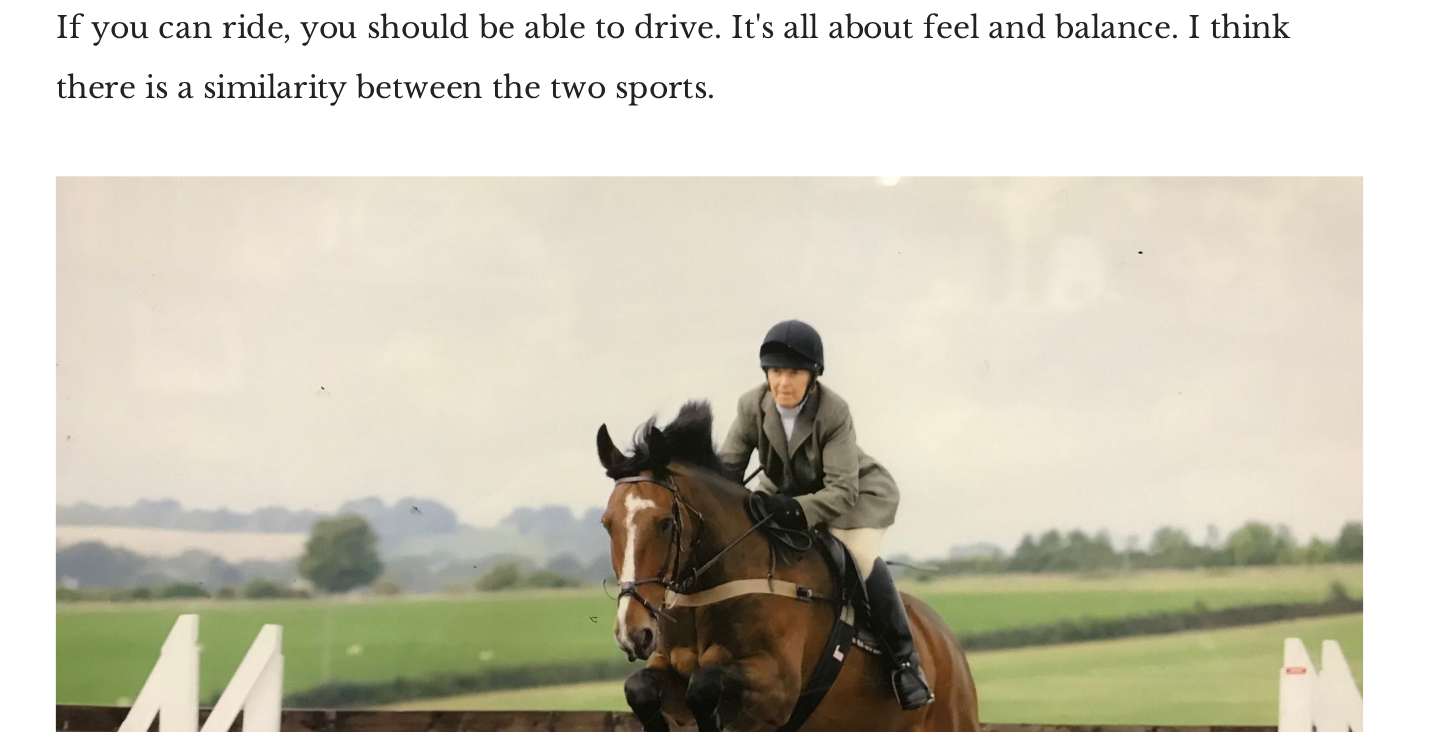 scroll, scrollTop: 16025, scrollLeft: 0, axis: vertical 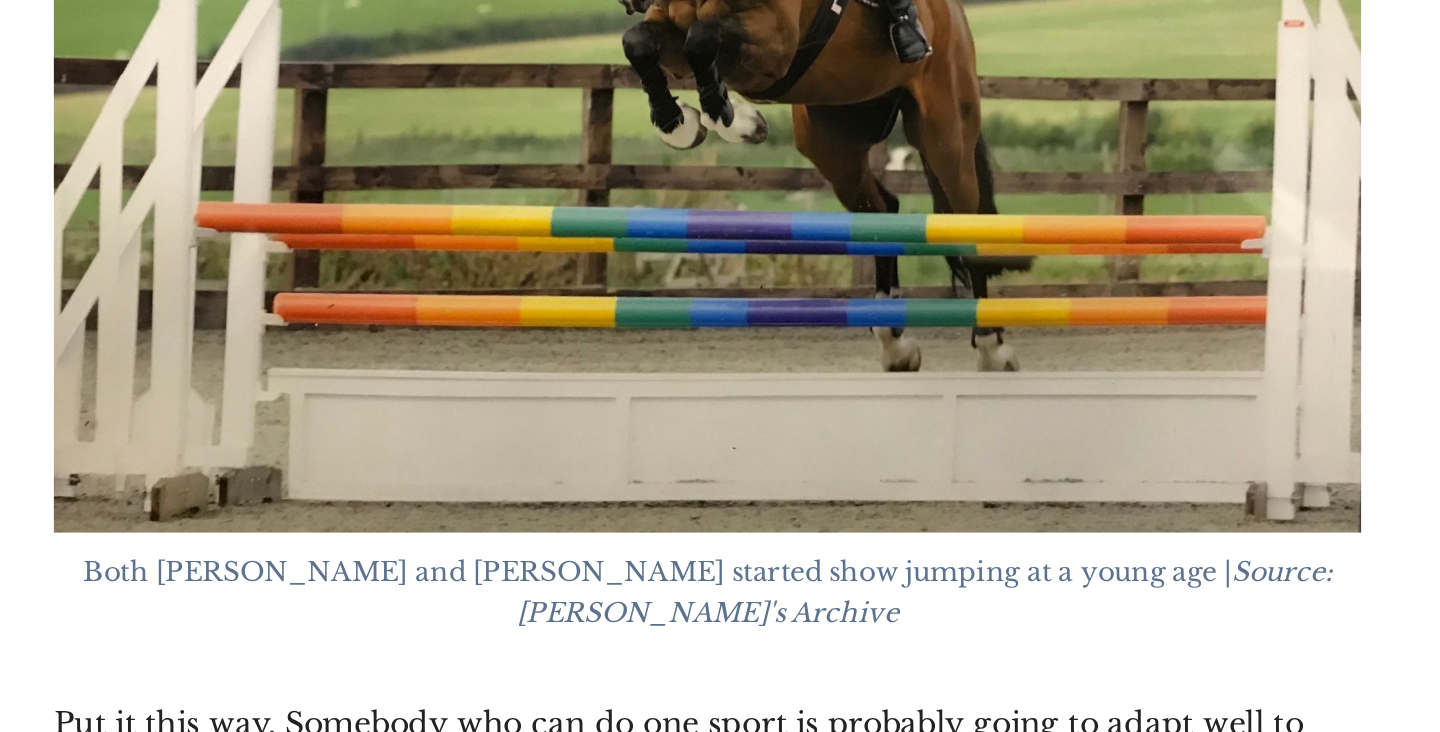 click on "You mentioned [PERSON_NAME] and obviously it's incredibly sad that he has recently passed away. I know that you knew him very well, indeed I've seen your fantastic interview of him for the HWM documentary. What do you think made [PERSON_NAME] so special, both as a driver and as a character?" at bounding box center (517, 1126) 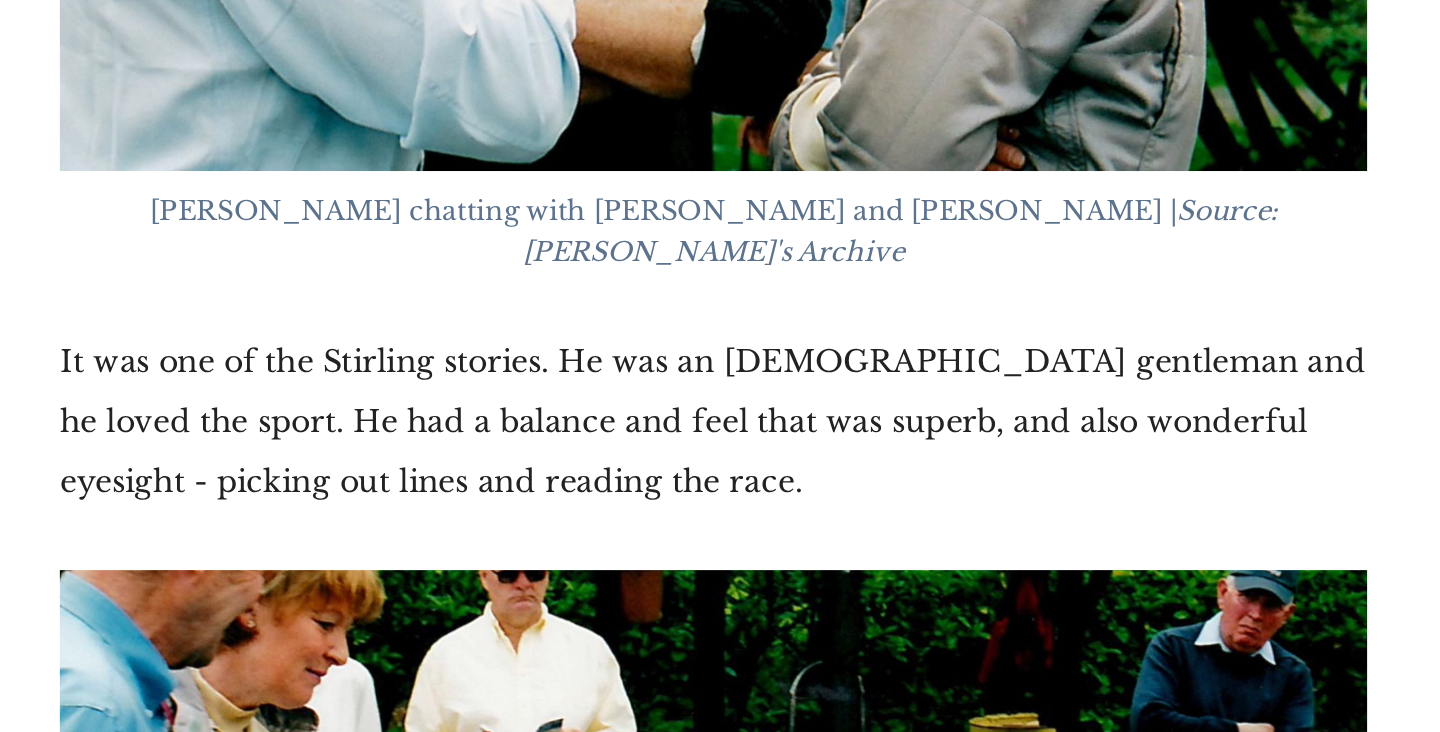 scroll, scrollTop: 18227, scrollLeft: 0, axis: vertical 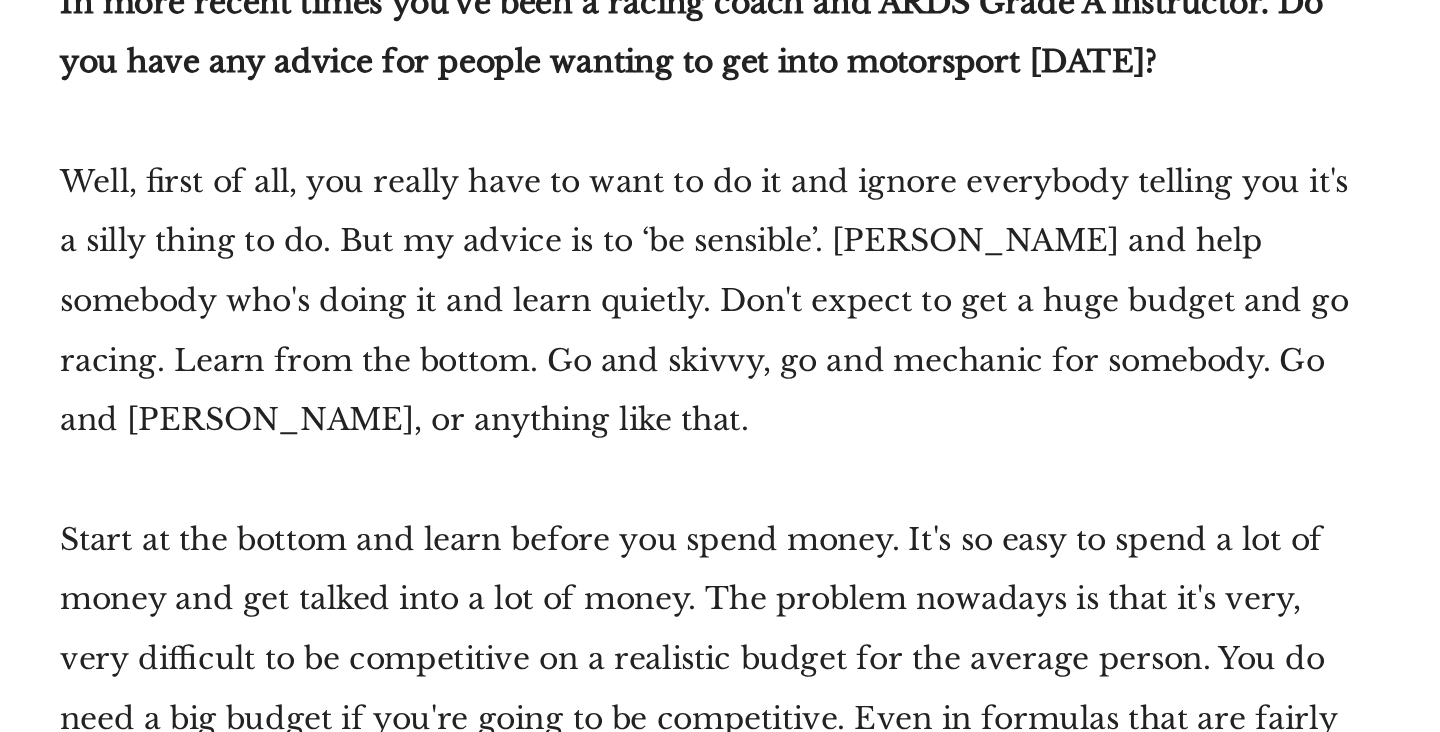 click on "The Rover V8 powered F3 based Anson of [PERSON_NAME] at the 1985 Shelsley [PERSON_NAME] hillclimb. [PERSON_NAME] went on to achieve the [DEMOGRAPHIC_DATA] hill record in the car |  Source: [PERSON_NAME]'s Archive" at bounding box center (536, 1204) 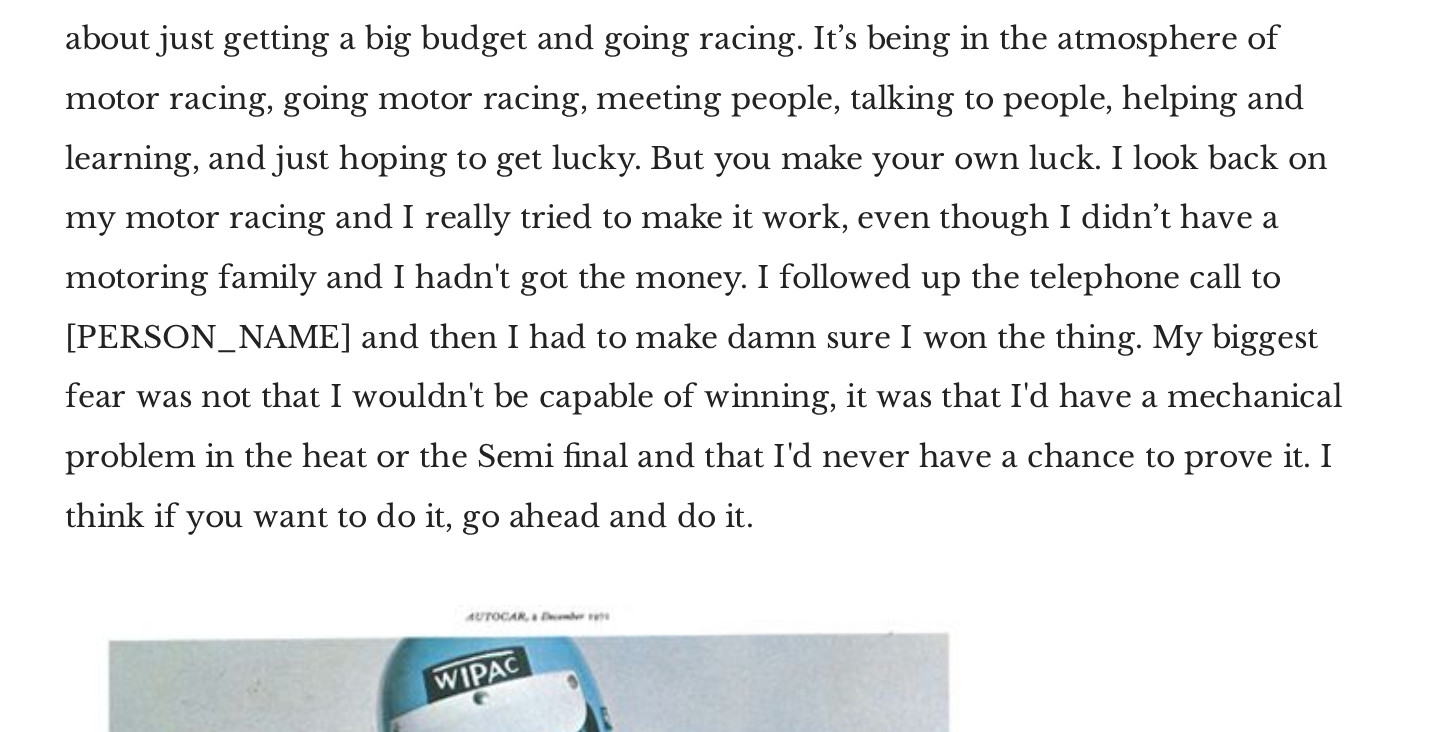 scroll, scrollTop: 21372, scrollLeft: 0, axis: vertical 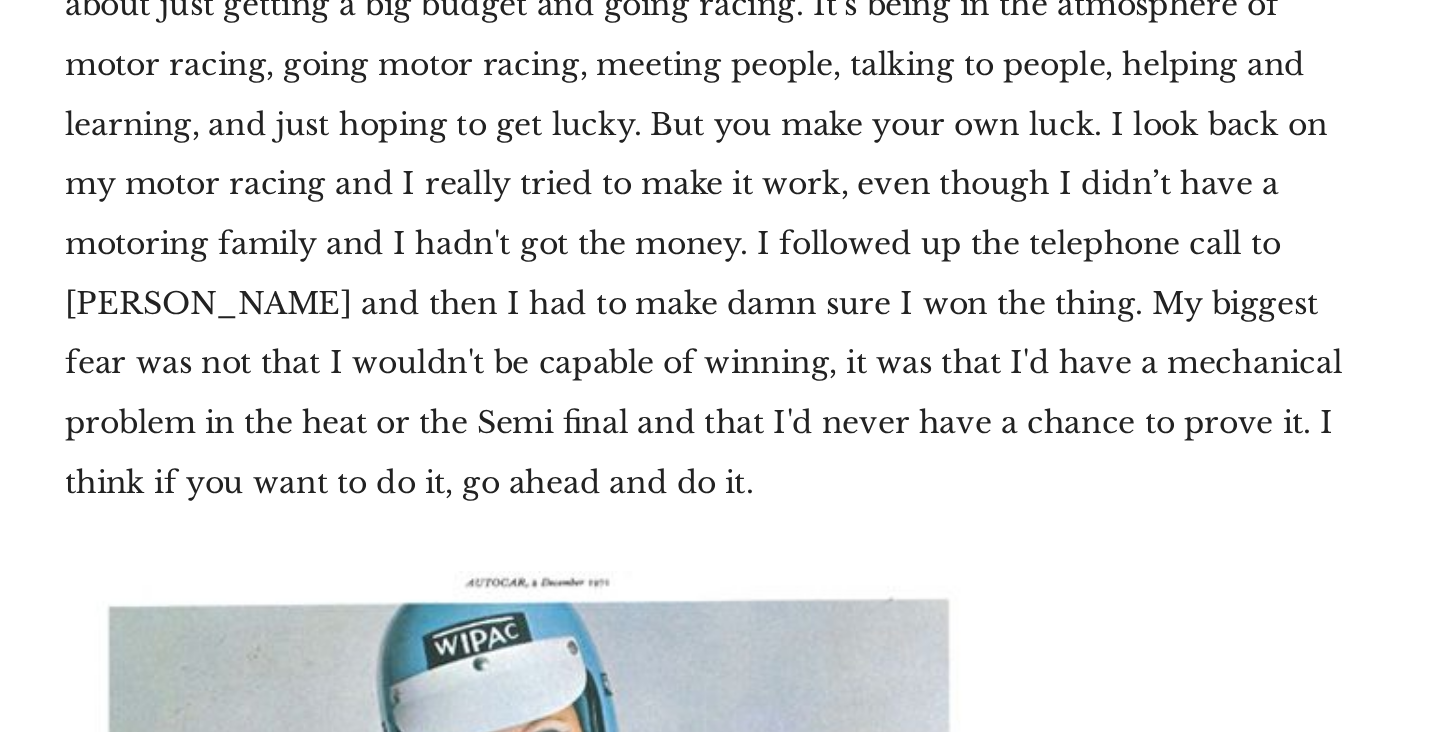 click on "A Wipac advert featuring [PERSON_NAME] published in Autocar in [DATE] |  Source: Wipac Archives" at bounding box center (536, 1336) 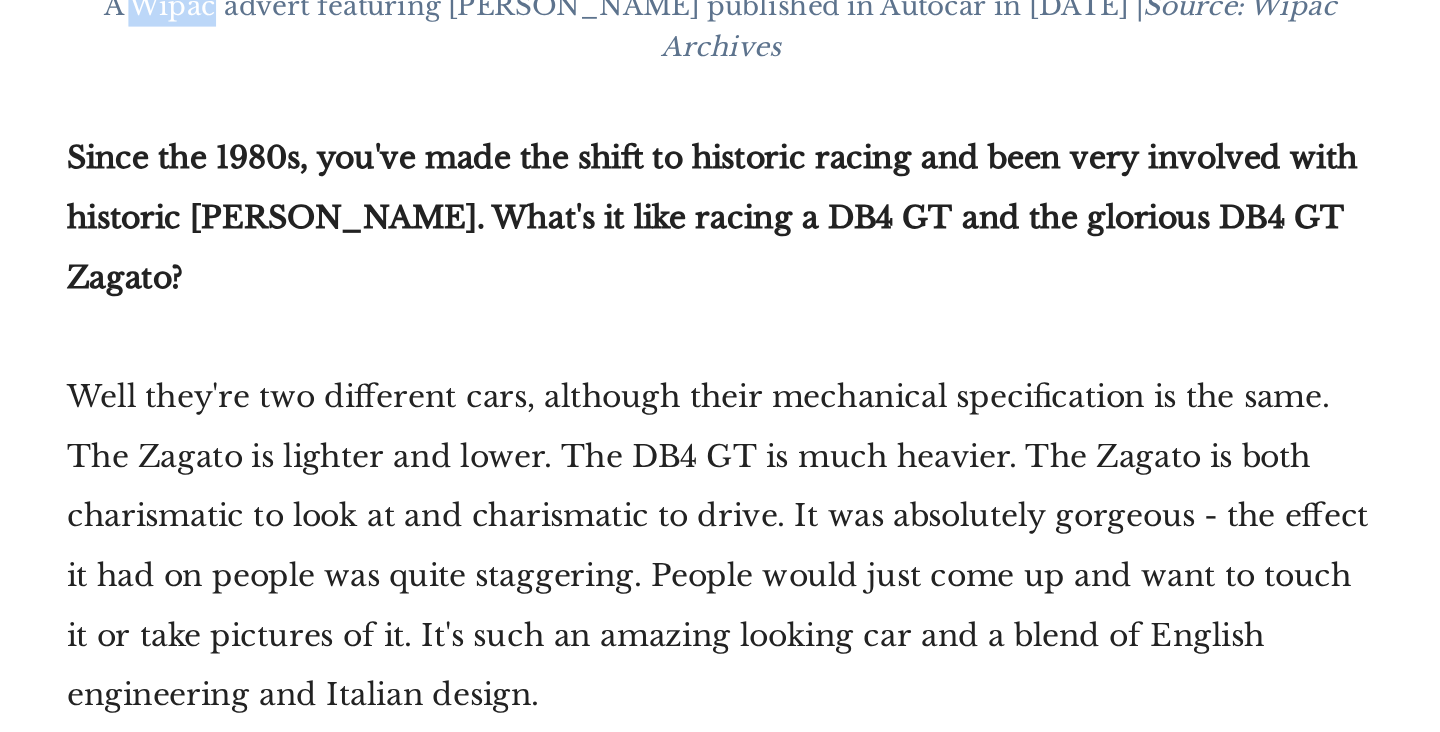 scroll, scrollTop: 22376, scrollLeft: 0, axis: vertical 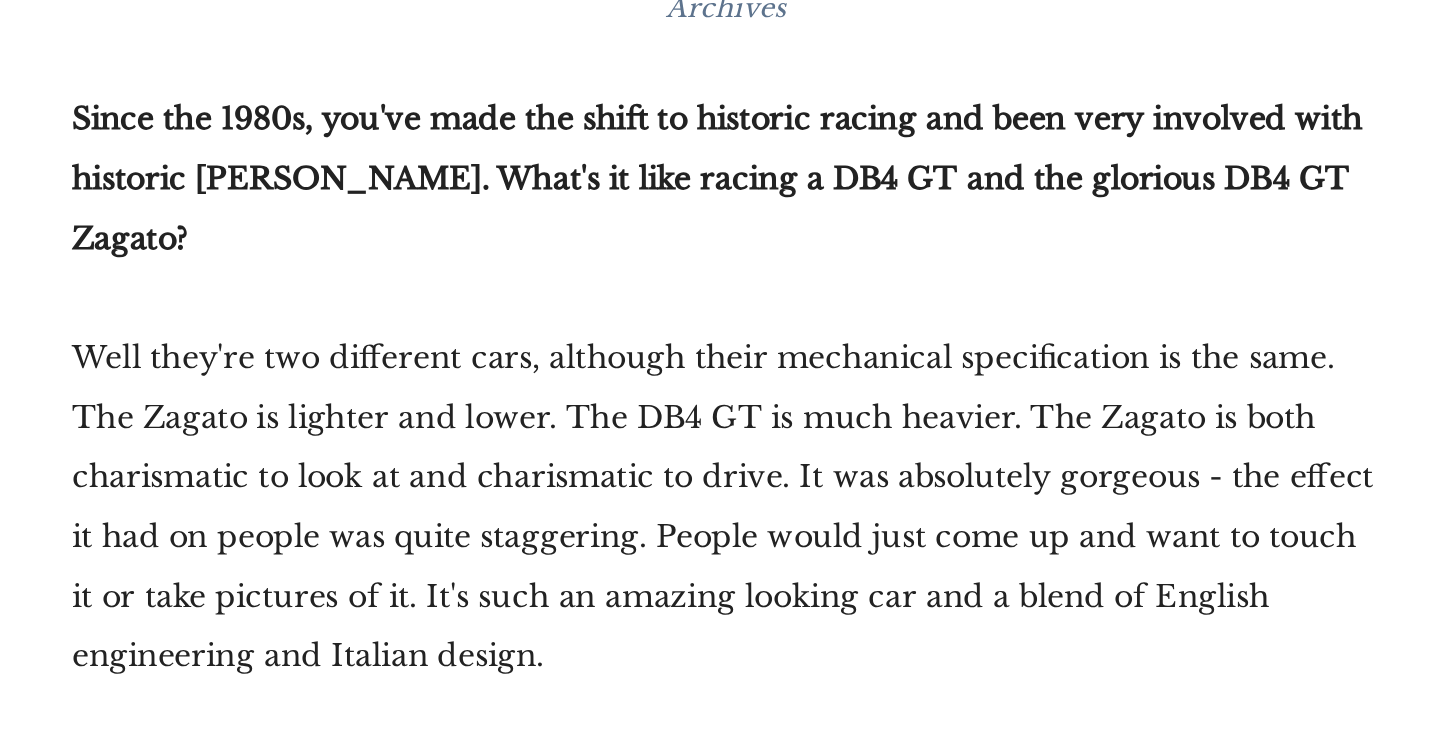 click on "The DB4 GT is a lovely, big old bus really. It is heavy, big and it's quite physical driving. In its own way it's a lovely, lovely car. I mean, the car that I drive belongs to the Mosler family and they've been incredibly good throughout many years by allowing me to drive it. I've been driving it recently at [GEOGRAPHIC_DATA] and it's a great car. They are not exactly what you call girls’ cars but then I've never gone for that really." at bounding box center [536, 1390] 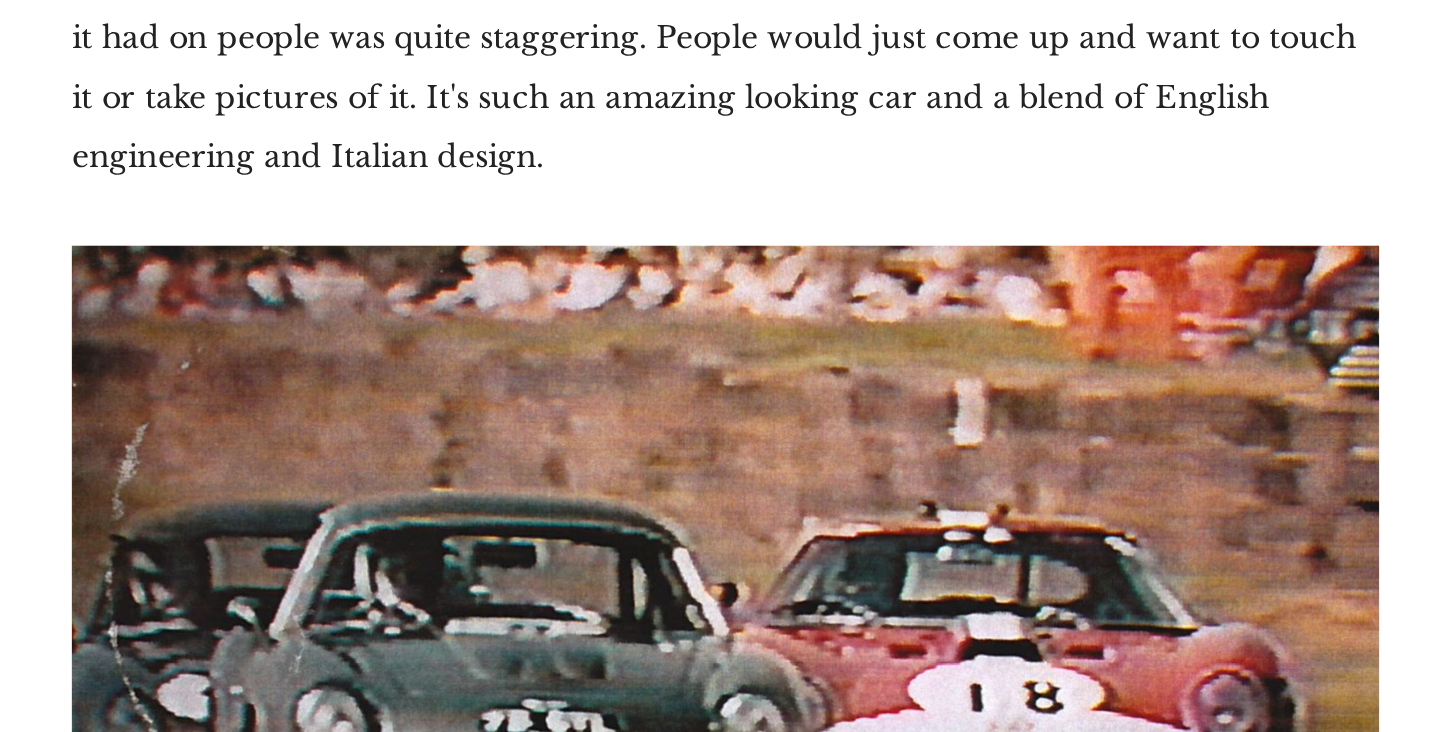 scroll, scrollTop: 22883, scrollLeft: 0, axis: vertical 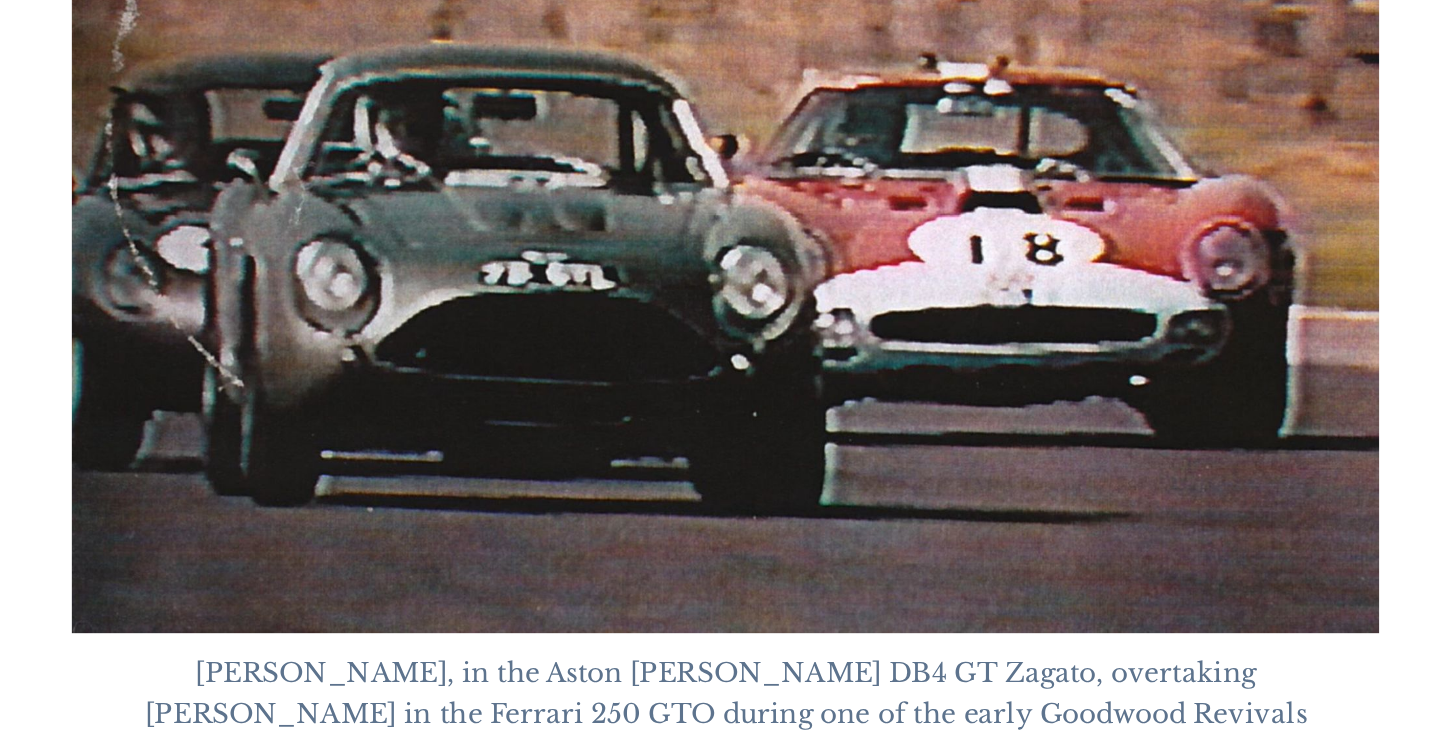 click on "The Mosler family-owned DB4 GT driven by [PERSON_NAME] chasing a Ferrari 250 SWB through the Corkscrew at [GEOGRAPHIC_DATA] |  Source: [PERSON_NAME]'s Archive" at bounding box center [536, 1487] 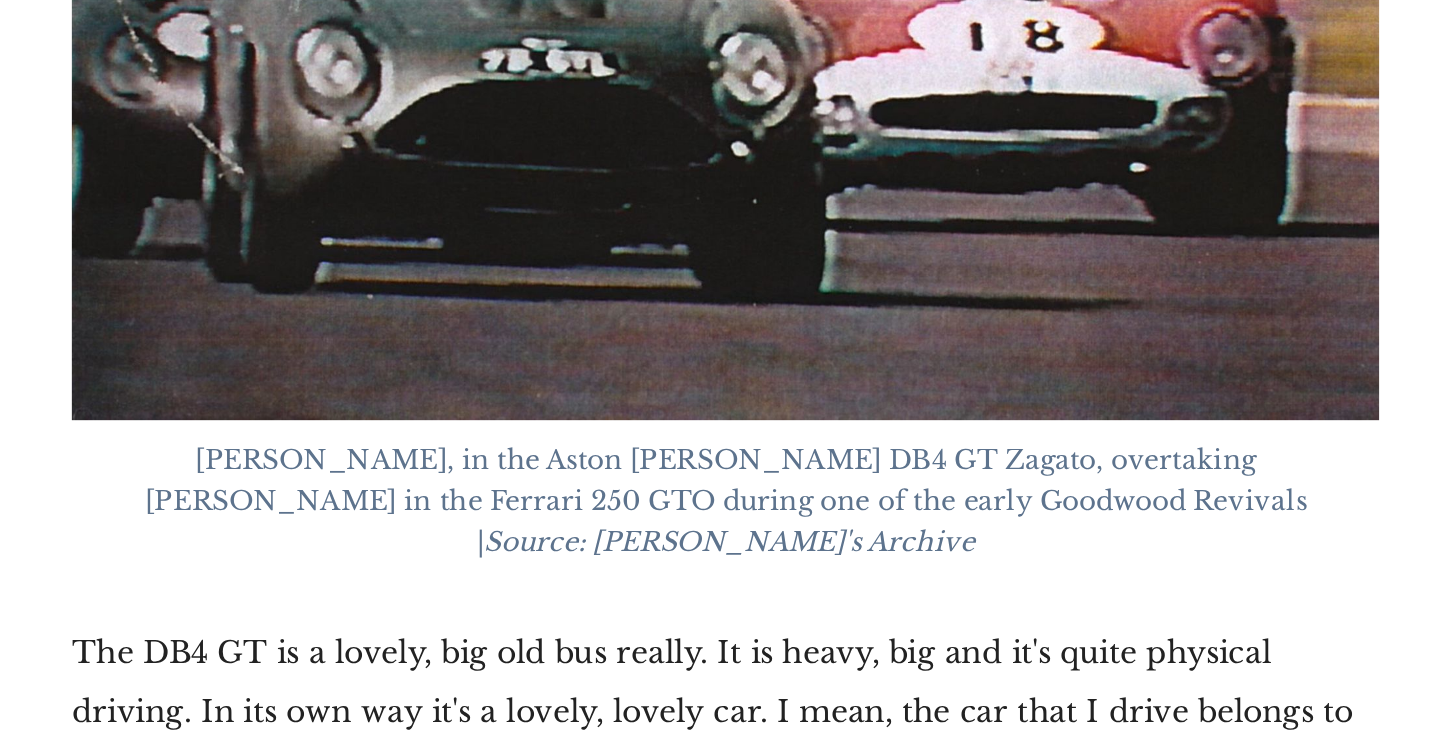 click on "I drove a DB5 at [GEOGRAPHIC_DATA]. I think I’ve actually still got the DB5 record there. That was a nice car to drive - incredibly good off the line, much better than the DB4. I had a one-off drive in a DBR2 but the best car I've driven was for [PERSON_NAME]. It was the DBR1 that came second at [GEOGRAPHIC_DATA] with [PERSON_NAME] & [PERSON_NAME], that I drove first at the Festival of Speed. I co-drove it in two driver races with [PERSON_NAME] at [GEOGRAPHIC_DATA]. I've also driven the Project 214 at Coys years ago and at [GEOGRAPHIC_DATA], as well." at bounding box center (536, 1555) 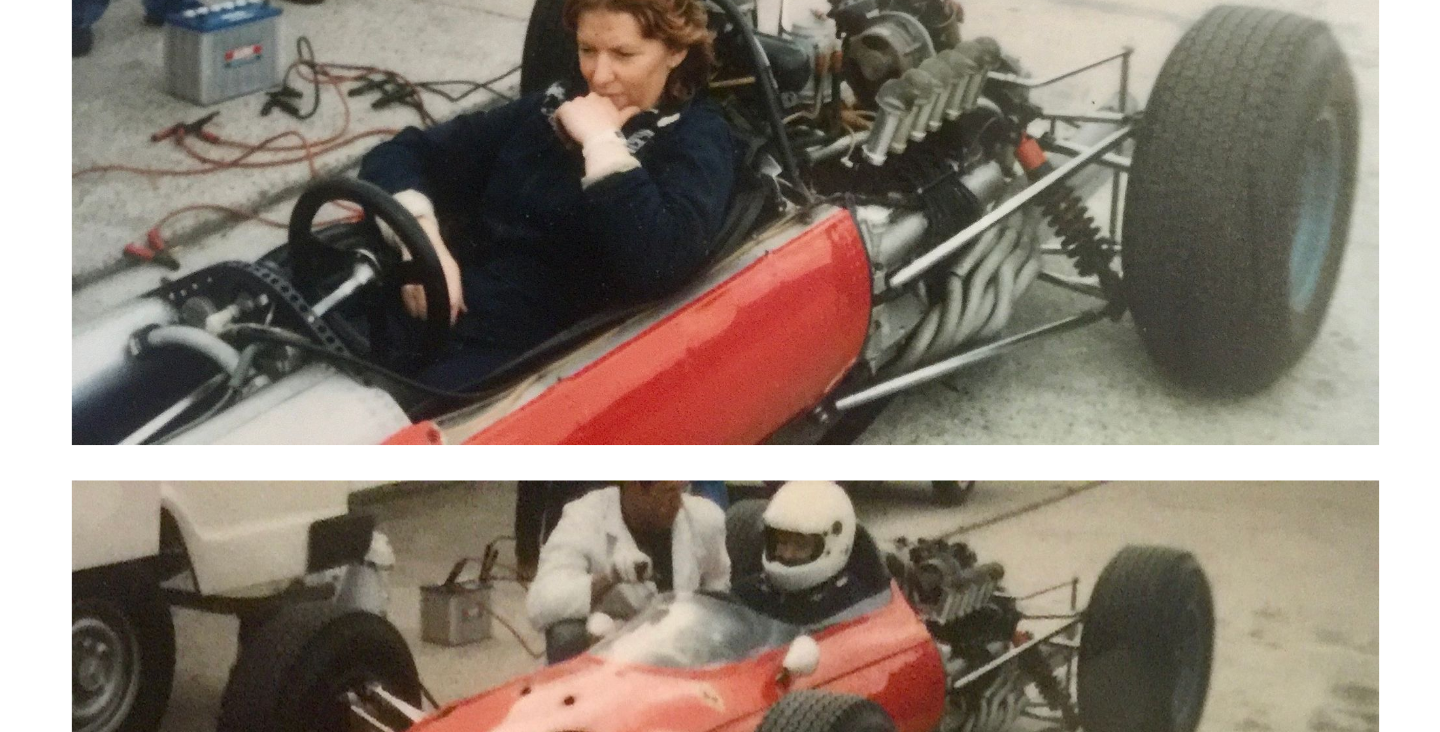 scroll, scrollTop: 28397, scrollLeft: 0, axis: vertical 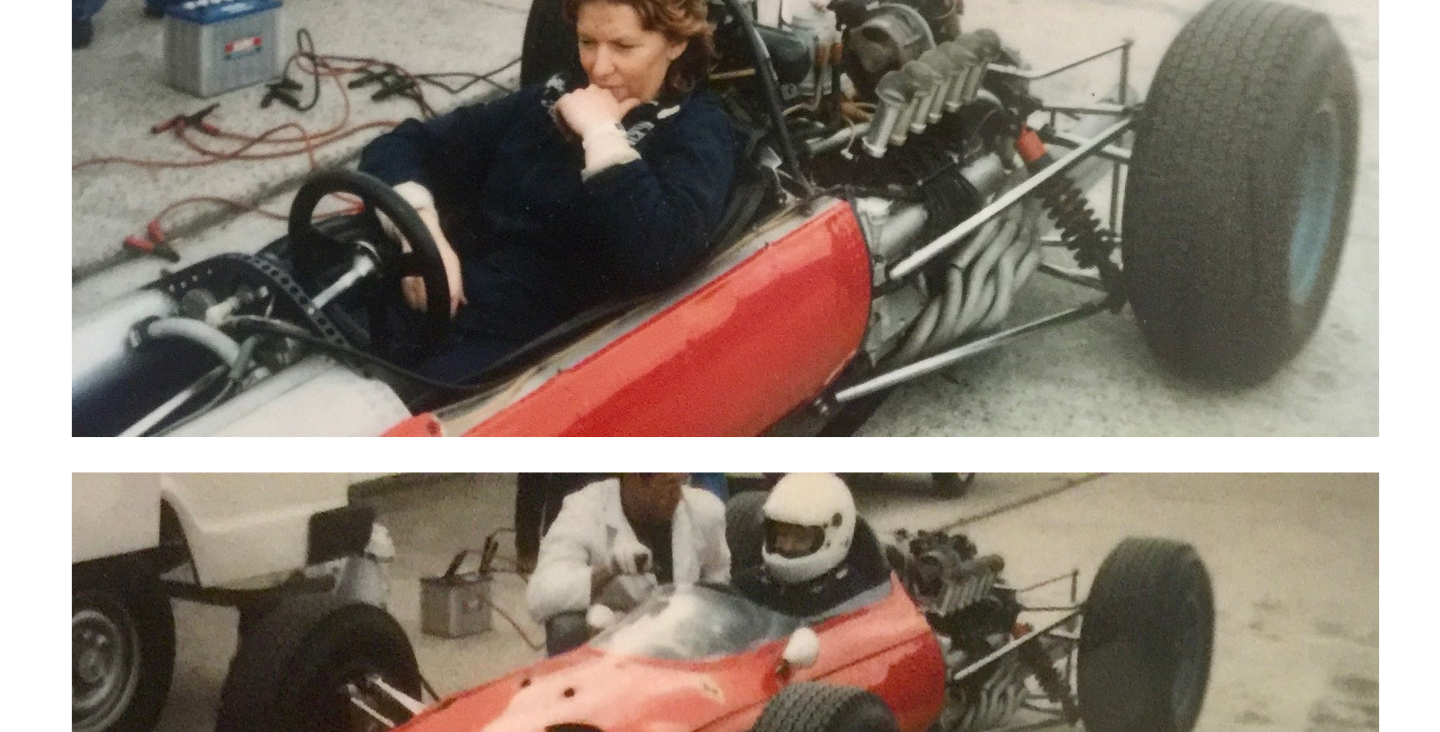 click on "It's got to be [PERSON_NAME], though with [PERSON_NAME] a close second. Stirling because of the association with horses and because of our shared association with HWMs. I have more affinity with [PERSON_NAME] and I love the way he drives. And he was a gentleman. He said what he thought but he was a gentleman, he was fair. He never had a contract with HWM actually, they just had a handshake. I think it has to be [GEOGRAPHIC_DATA]." at bounding box center [536, 1727] 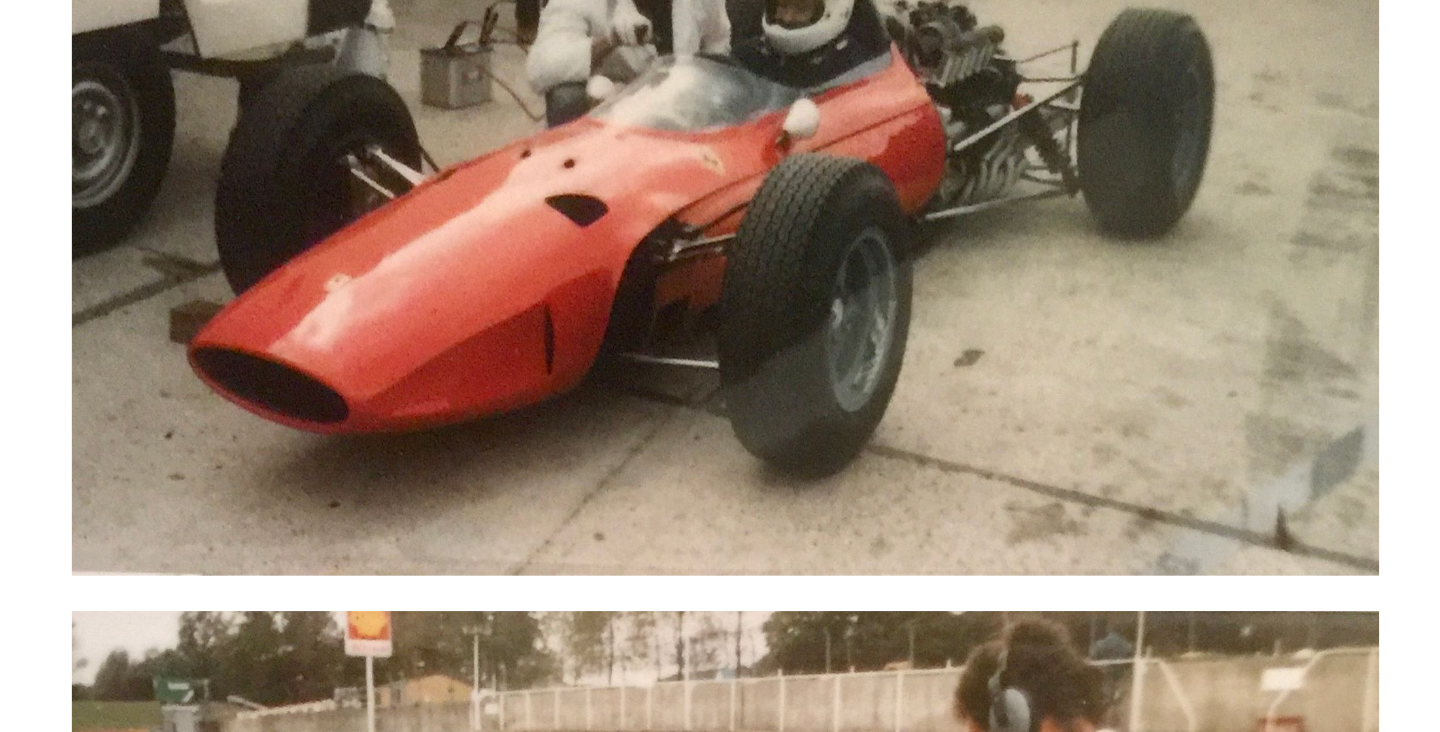 scroll, scrollTop: 28683, scrollLeft: 0, axis: vertical 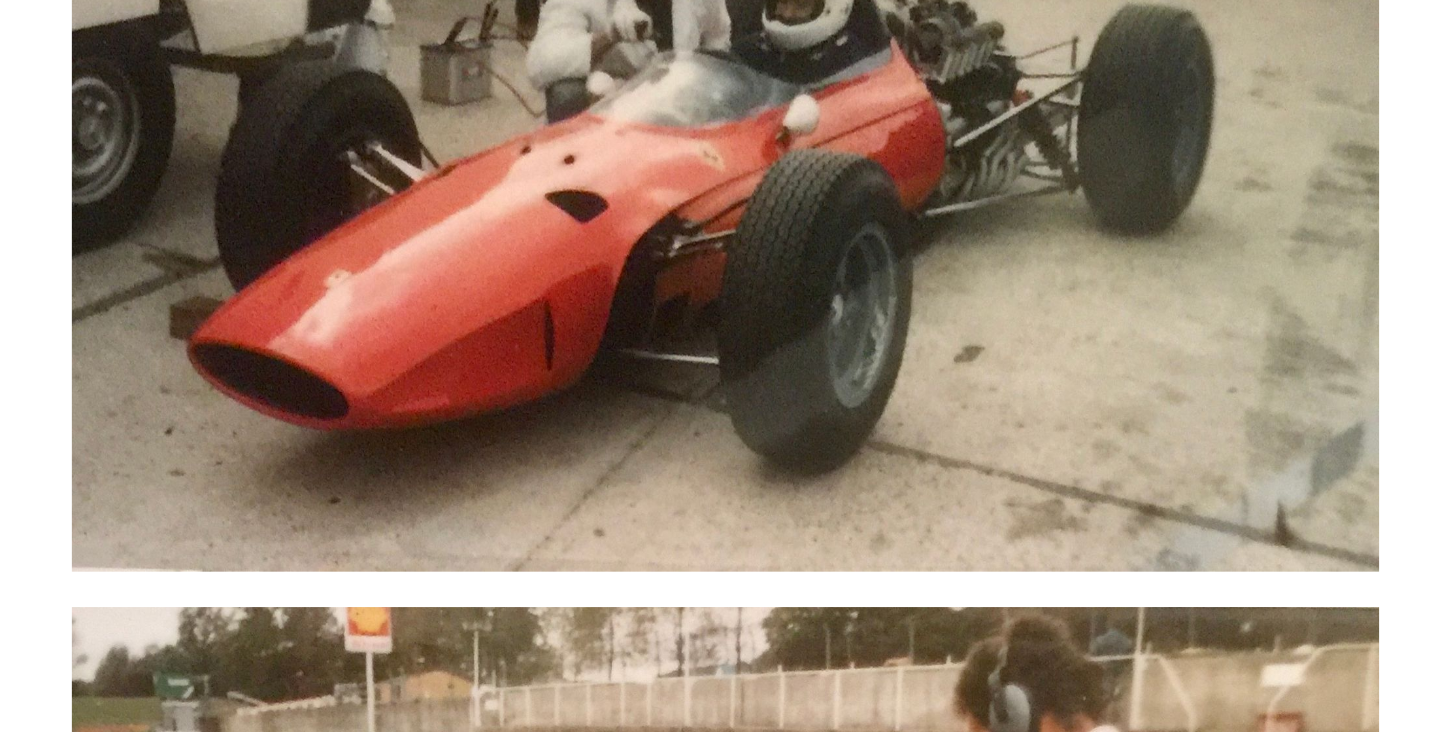 click on "[PERSON_NAME] was great fun. [PERSON_NAME] was on his way to a world championship. [PERSON_NAME] was a character, as was [PERSON_NAME]. [PERSON_NAME] and [PERSON_NAME] are both now gone. They were all characters in those times and their characters came through in their driving as well, but [PERSON_NAME] - it's got to be. Head and shoulders above the rest, really. The modern drivers are different. We don't see them out and about as much, really." at bounding box center (536, 1665) 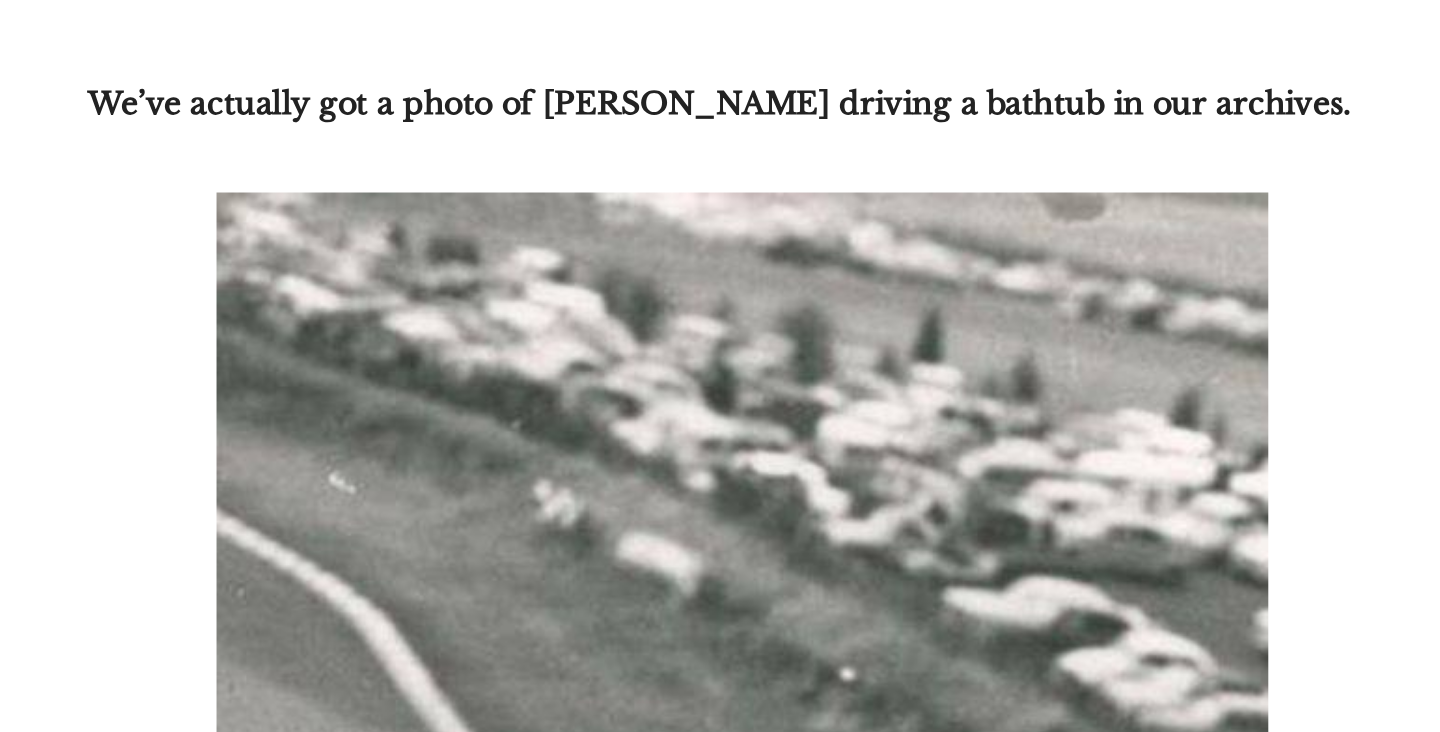 scroll, scrollTop: 31012, scrollLeft: 0, axis: vertical 